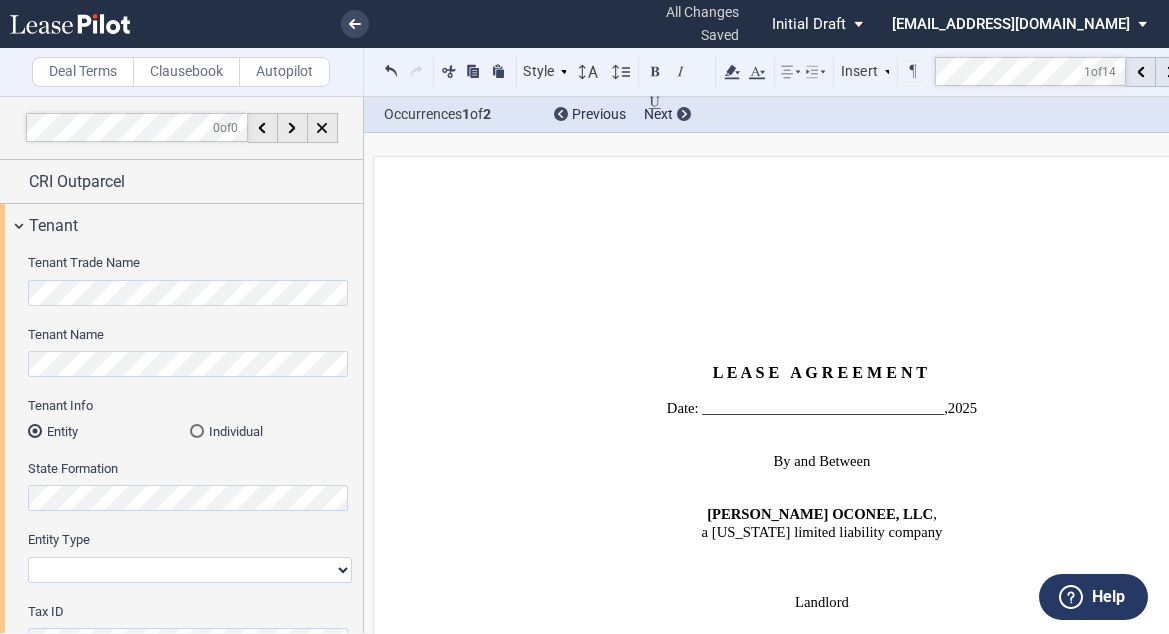 scroll, scrollTop: 0, scrollLeft: 0, axis: both 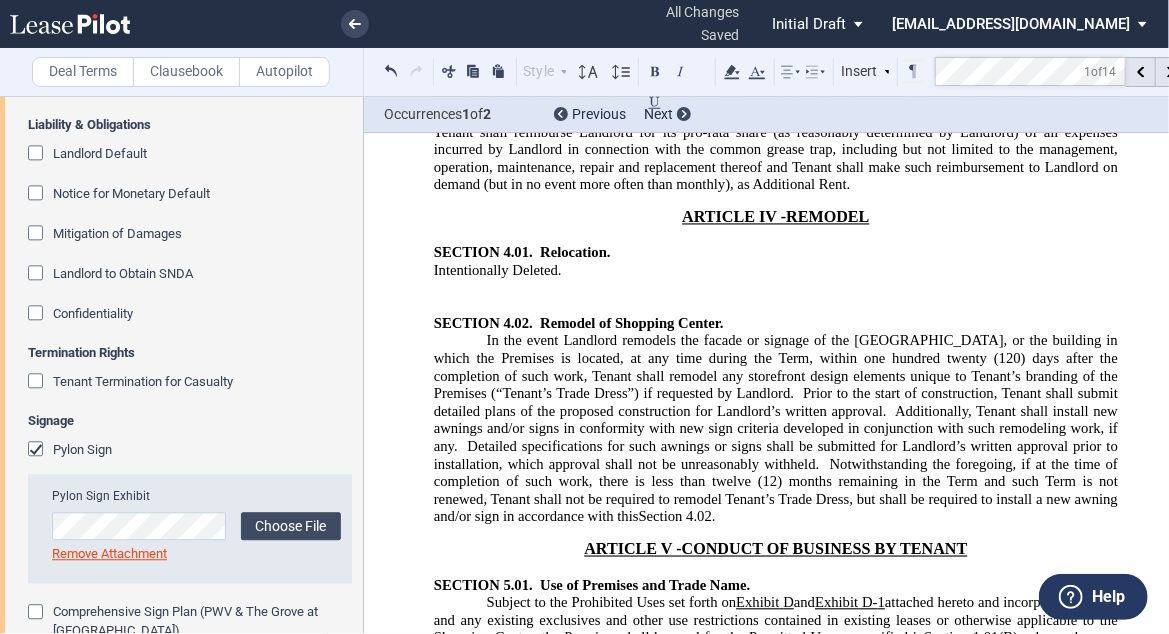 drag, startPoint x: 768, startPoint y: 437, endPoint x: 624, endPoint y: 437, distance: 144 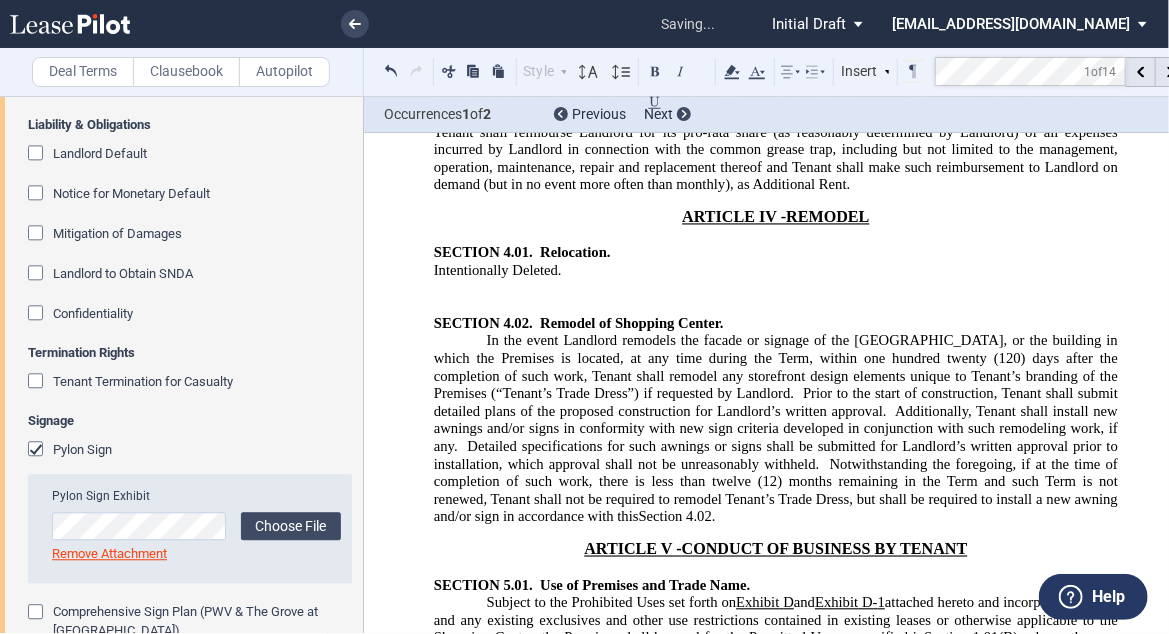 type 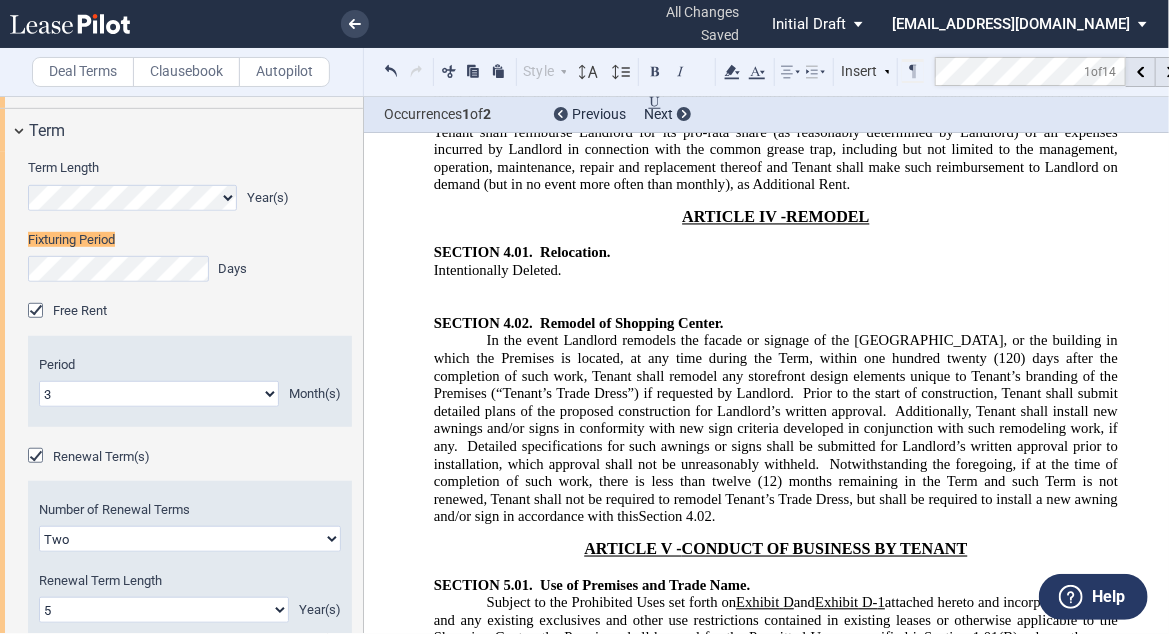 scroll, scrollTop: 3413, scrollLeft: 0, axis: vertical 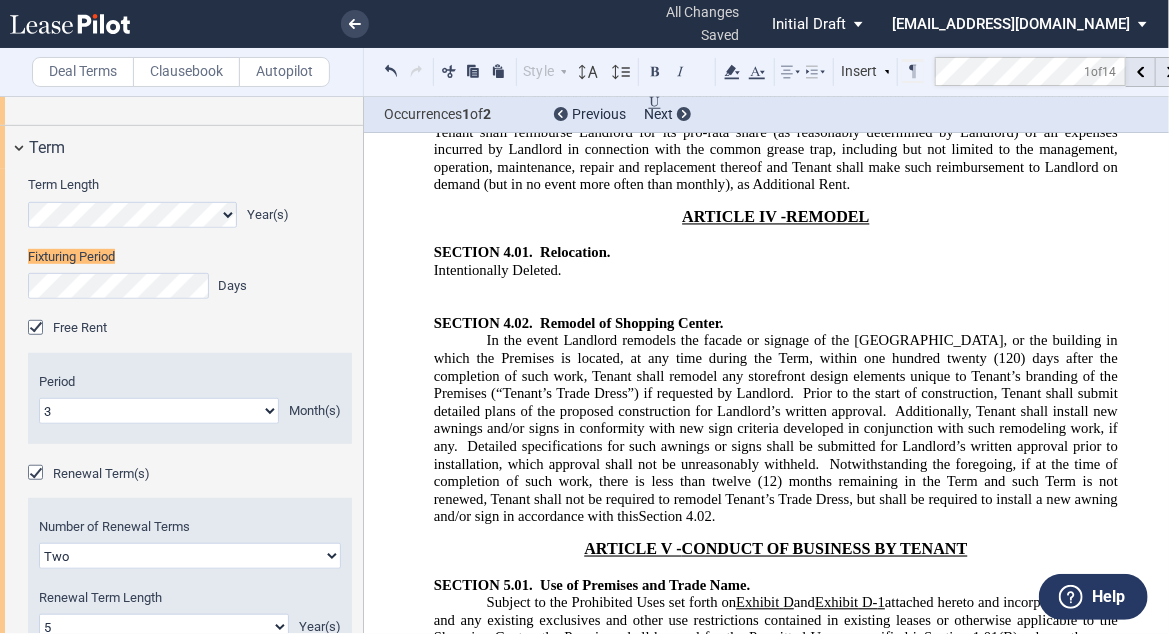 click 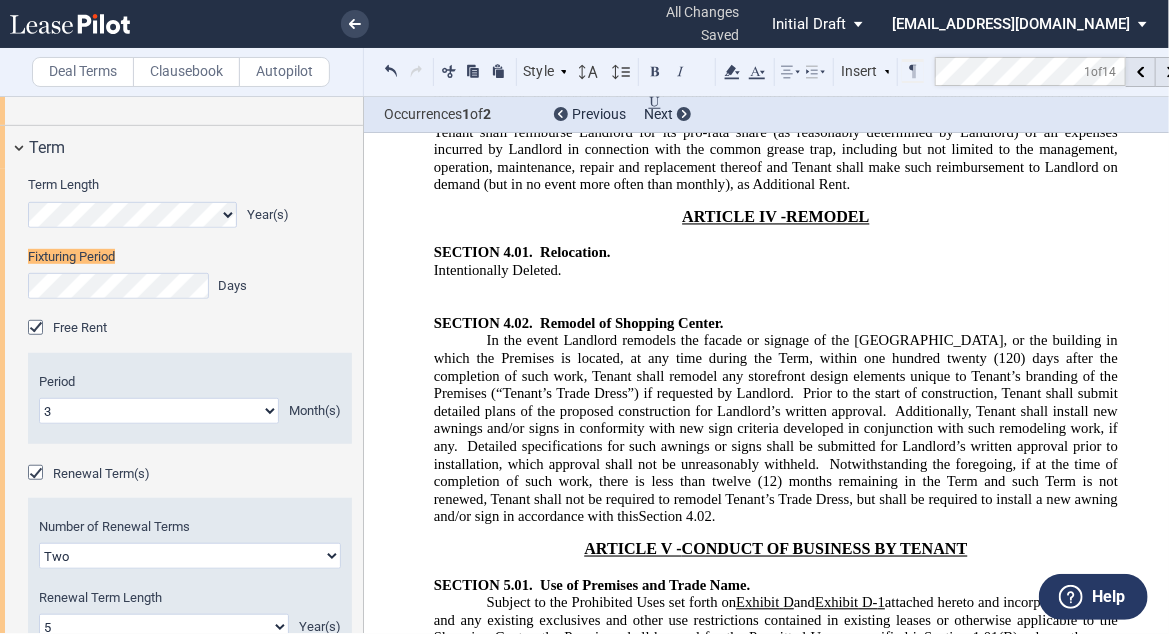 type 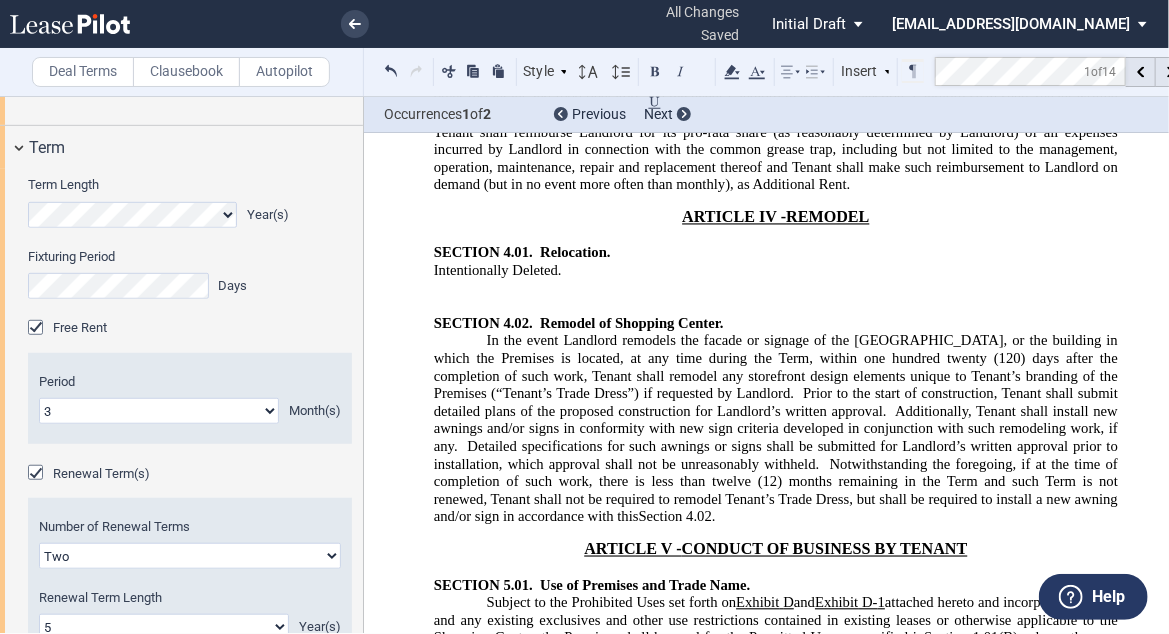 click on "day" 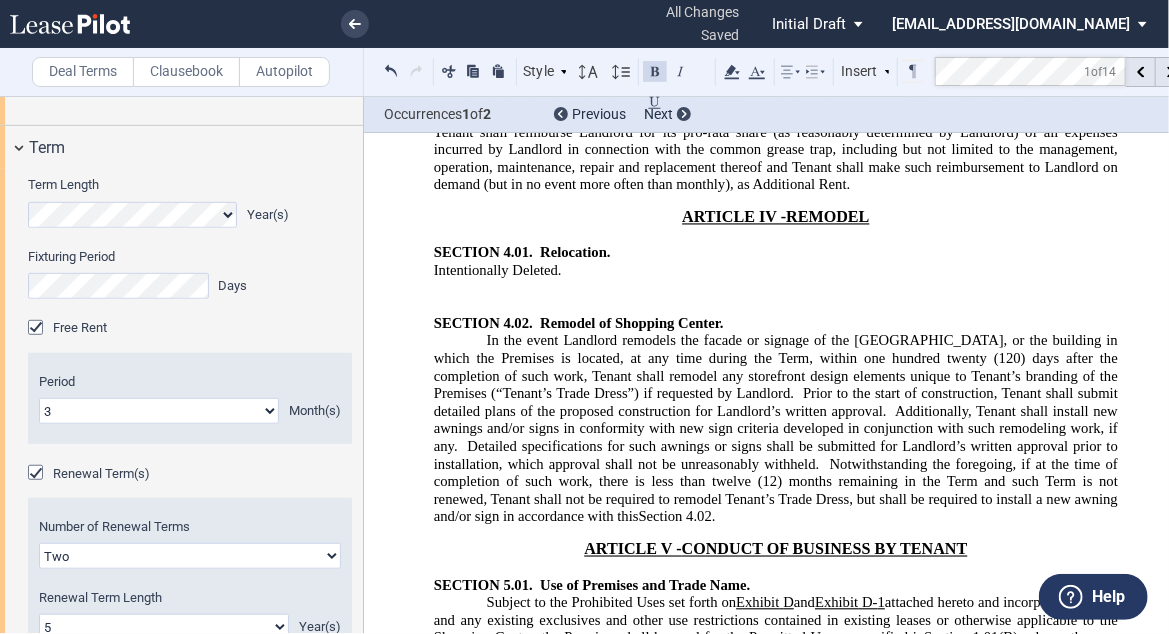 click on "Subject to the Prohibited Uses set forth on  Exhibit   ﻿ D ﻿  and  Exhibit   D- ﻿ 1 ﻿  attached hereto and incorporated herein and any existing exclusives and other use restrictions contained in existing leases or otherwise applicable to the Shopping Center, the Premises shall be used for the Permitted Use as specified in  ﻿ Section 1.01 ﻿ ﻿ (B) ﻿  and no other use without the prior written consent of Landlord, which may be withheld in Landlord’s sole and absolute discretion.    As of the Commencement Date, the Premises shall be operated under the Trade Name specified in  ﻿ Section 1.01 ﻿ ﻿ (C) ﻿  and under no other Trade Name whatsoever without the prior written consent of Landlord, which consent shall not be unreasonably withheld.    Any change of the Permitted Use, if approved by Landlord, must comply with any and all then-existing exclusive provisions of the other tenants of the Shopping Center.    day s  for a period of at least  ﻿ ﻿   ( ﻿ ﻿ ) Lease Year s   ." at bounding box center [776, 692] 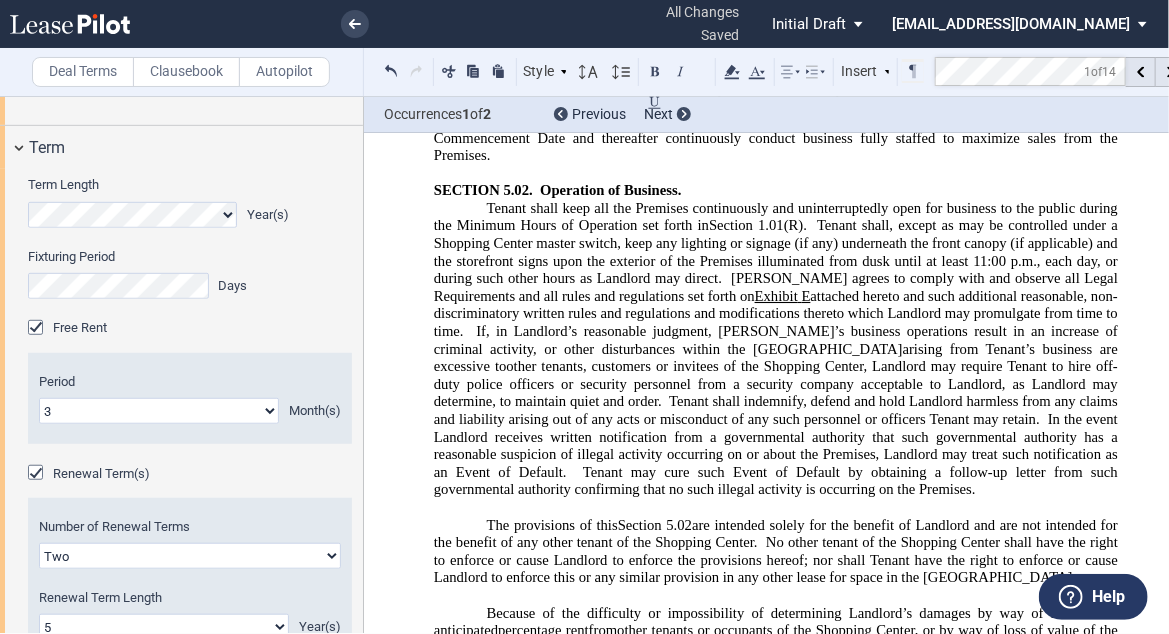 scroll, scrollTop: 10723, scrollLeft: 0, axis: vertical 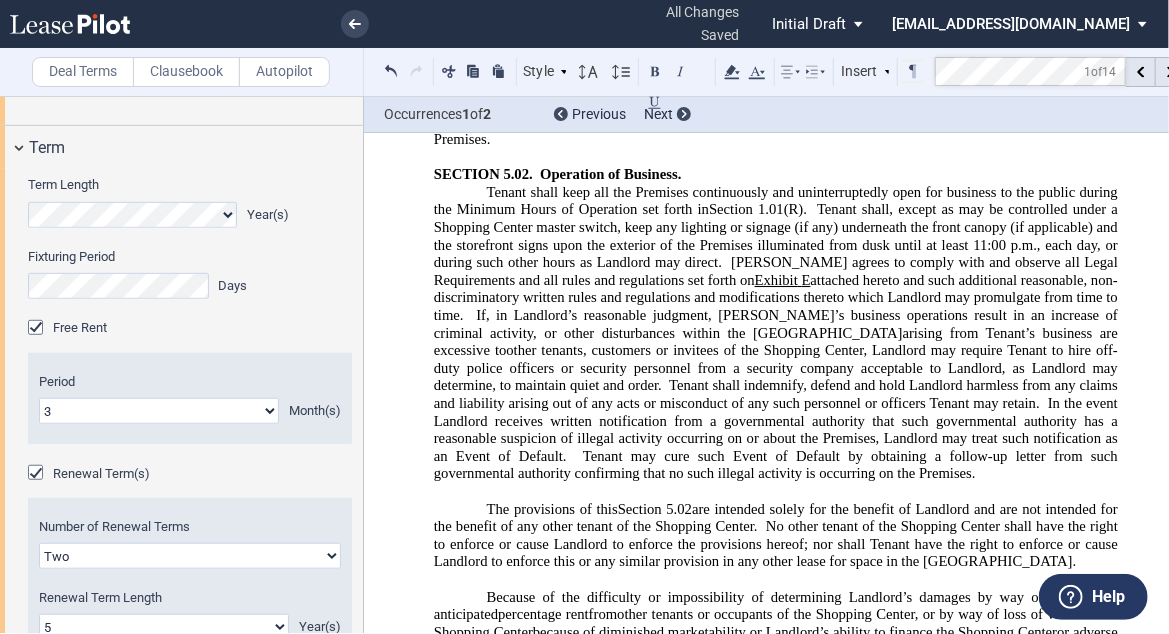click on "(2) days in each calendar year to conduct an inventory." 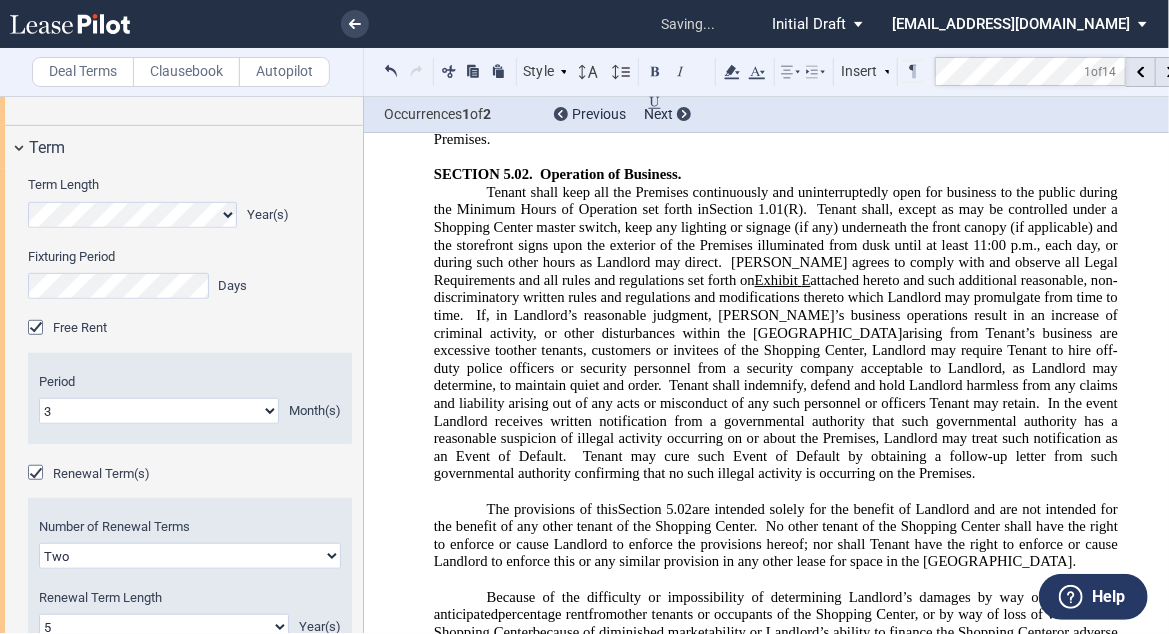 click on "Because of the difficulty or impossibility of determining Landlord’s damages by way of loss of the anticipated  percentage rent  Percentage Rent  from  Tenant, if any, or  other tenants or occupants of the Shopping Center, or by way of loss of value of the Shopping Center  or Development  because of diminished marketability or Landlord’s ability to finance the Shopping Center  or Development  or adverse publicity or appearance by Tenant’s action, should Tenant (a)   fail to take possession of and open for business in the entire Premises fully-fixtured, stocked and staffed on the Commencement Date, or (b)   abandon, leave vacant or desert the Premises, or any part thereof  during the Required Operating Period  or (c)   fail to continuously operate or conduct Tenant’s business in accordance with the terms of this  ﻿ Section 5.02 ﻿  for the Permitted Use, or (d)   fail or refuse to remain open during the Minimum Hours of Operation or any part thereof,  during the Required Operating Period," at bounding box center (776, 755) 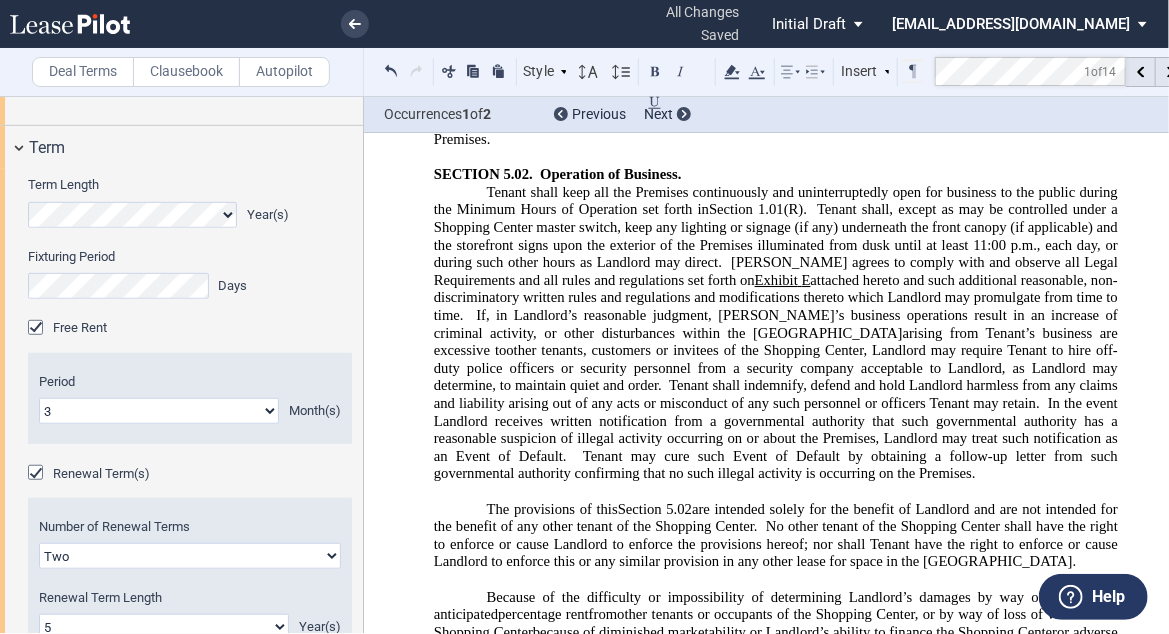 click on "(2) days in each calendar year to conduct an inventory and (D) for a Qualifying Cause ( as defined in Section 21.04) ( collectively, "Permitted Closures")." 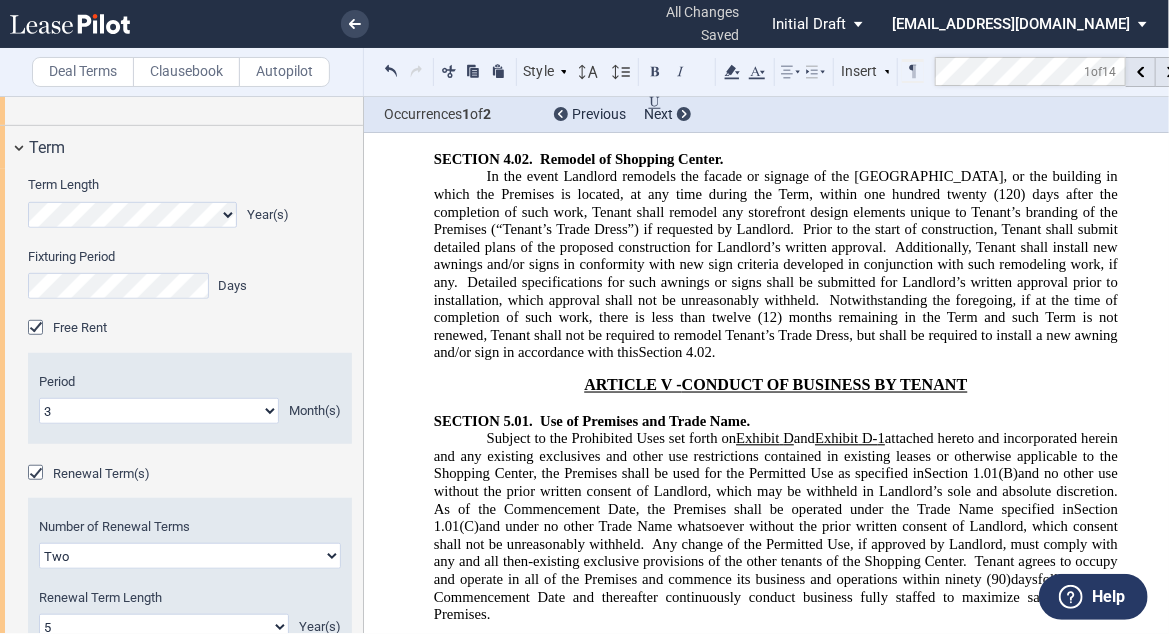 scroll, scrollTop: 10243, scrollLeft: 0, axis: vertical 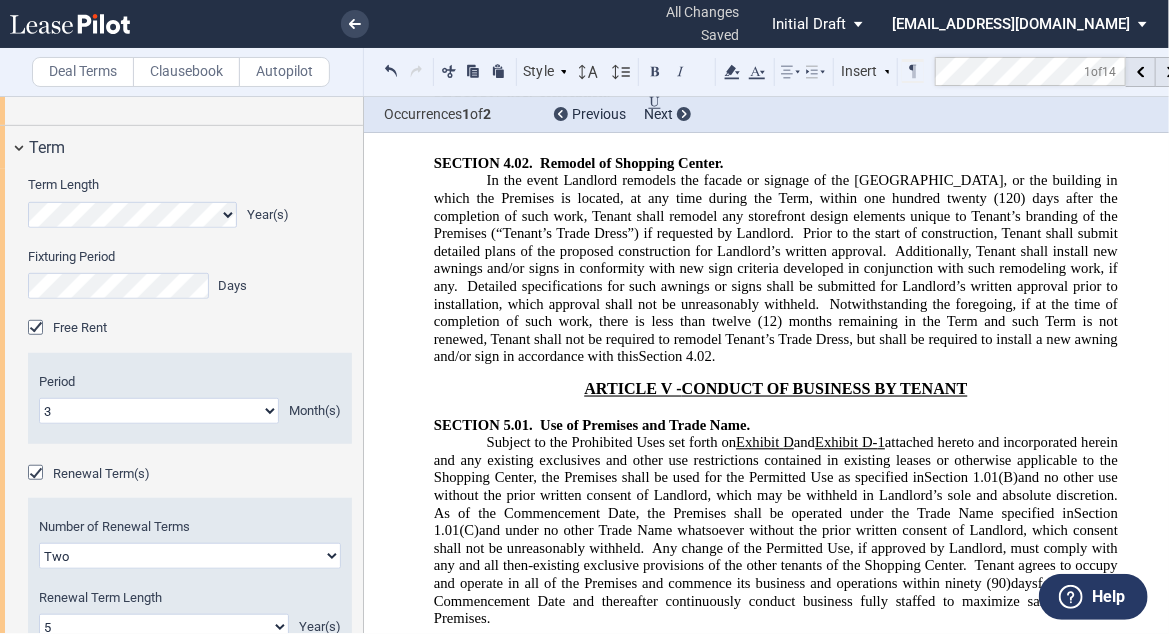 click on "." 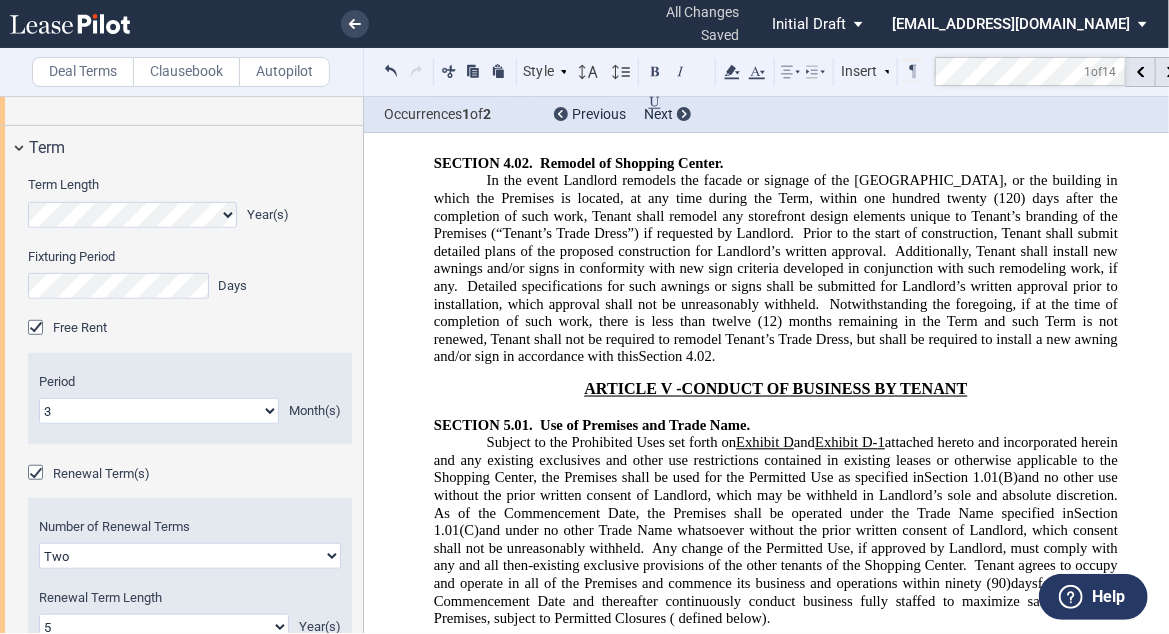 click on "﻿, subject to Permitted Closures ( defined below)." 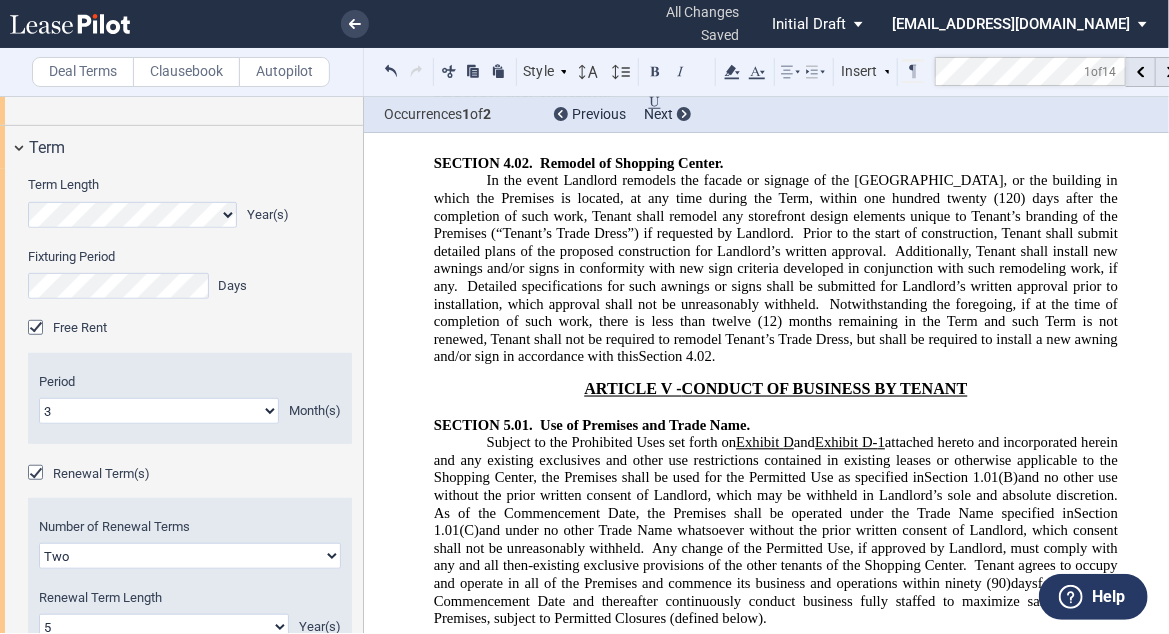 click on "." 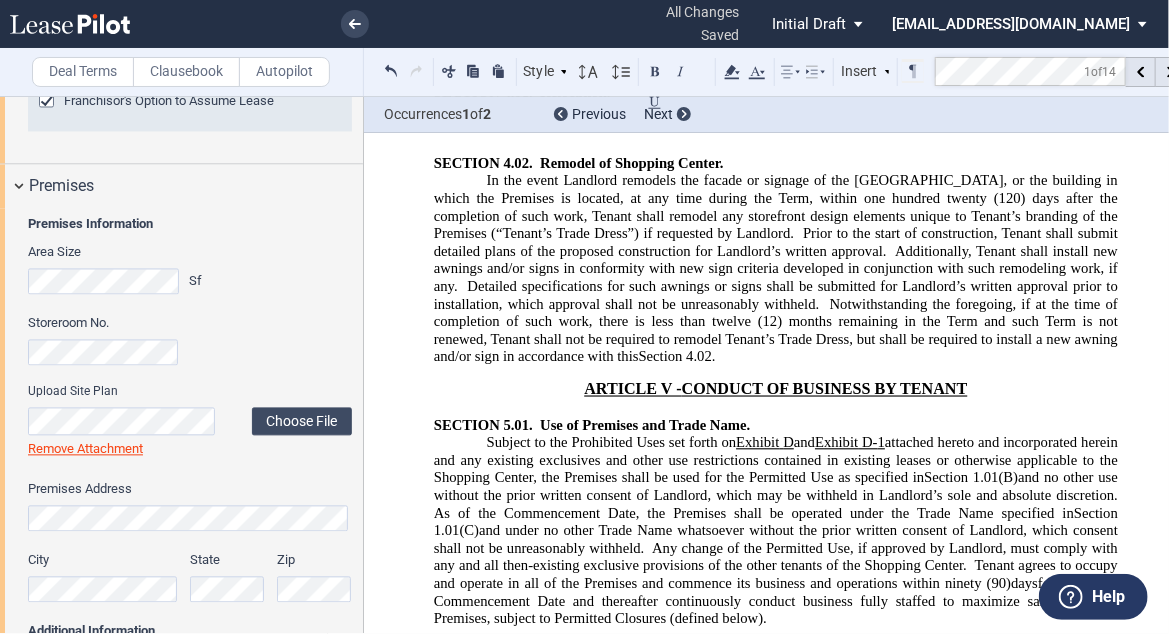 scroll, scrollTop: 1413, scrollLeft: 0, axis: vertical 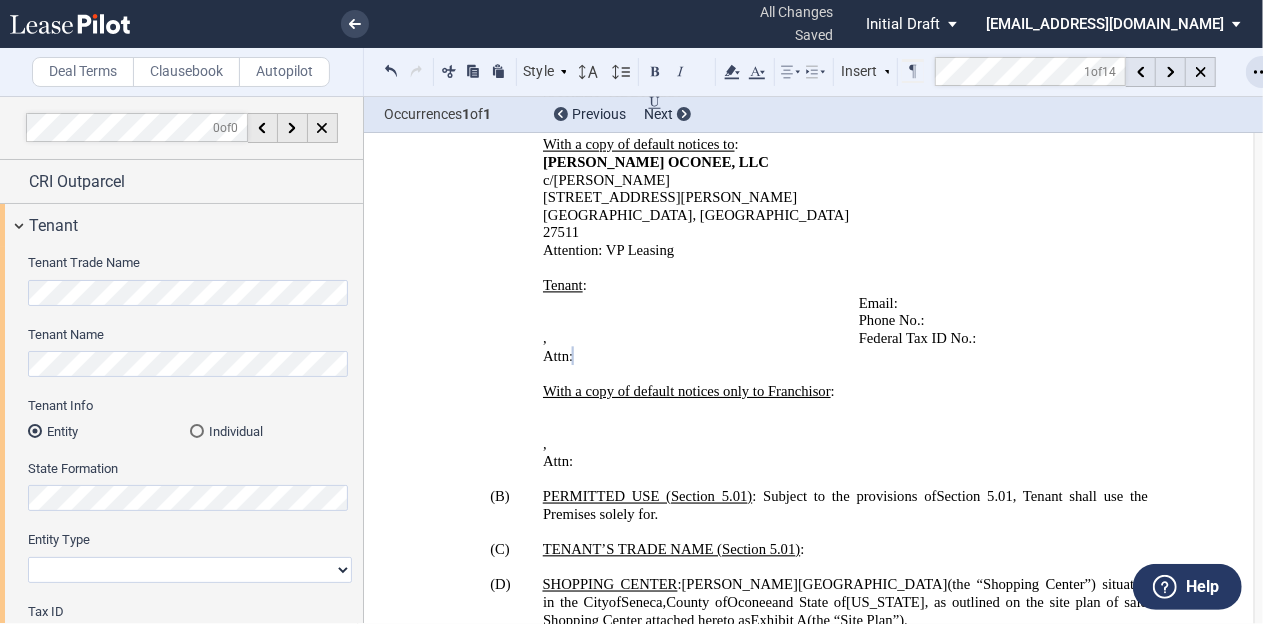 click 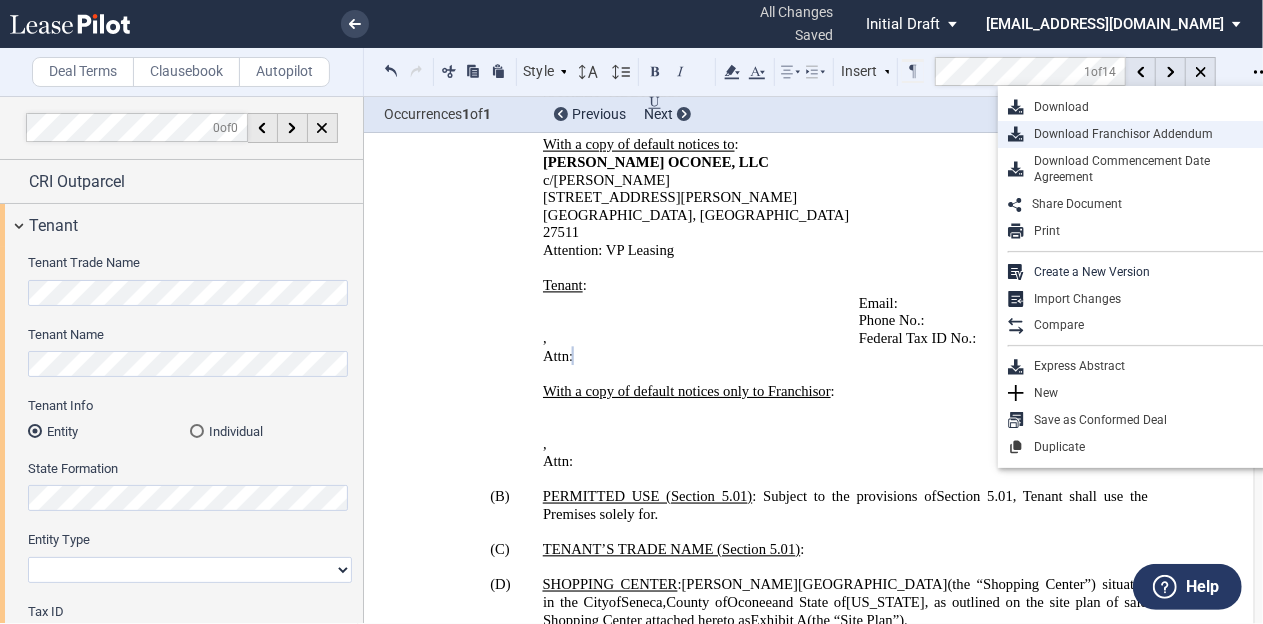 click on "Download Franchisor Addendum" at bounding box center (1146, 134) 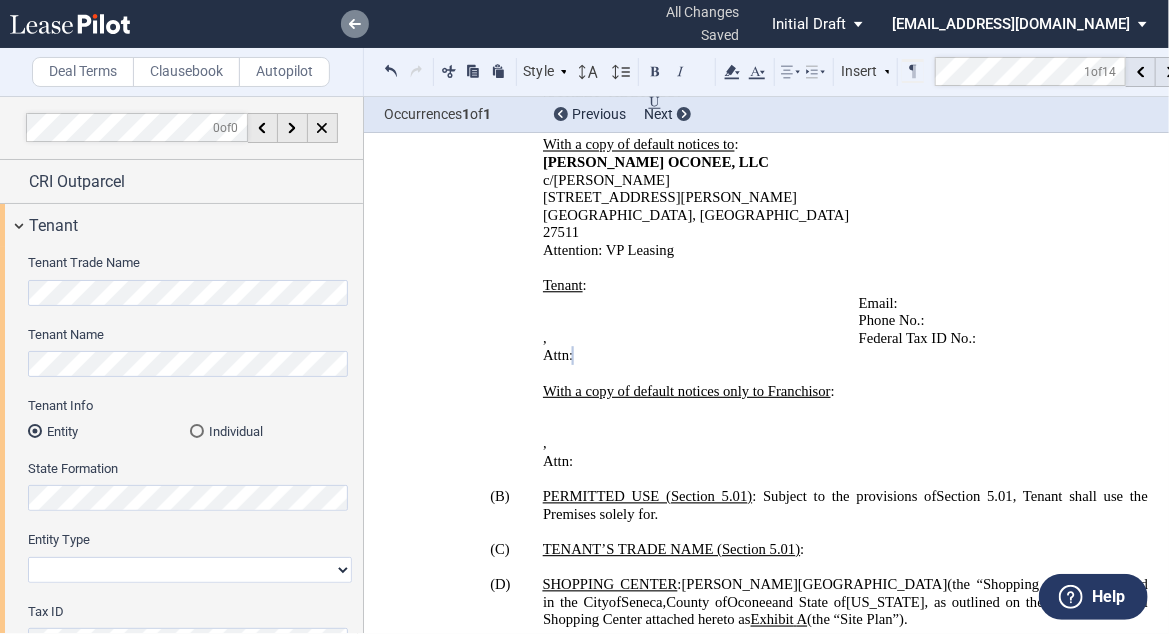click 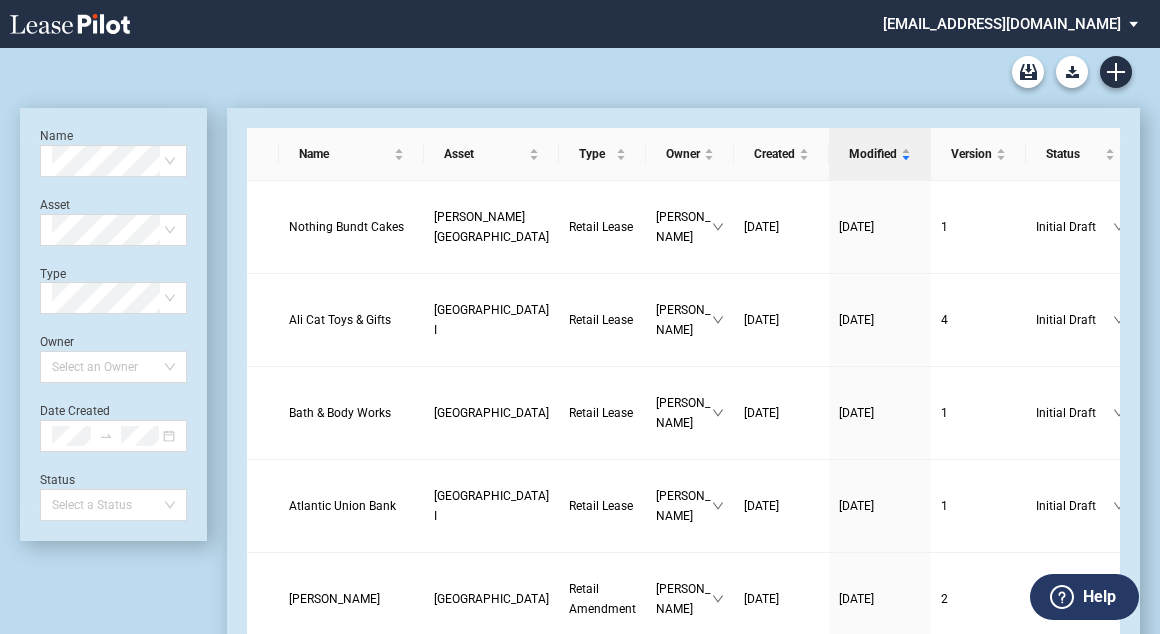 scroll, scrollTop: 0, scrollLeft: 0, axis: both 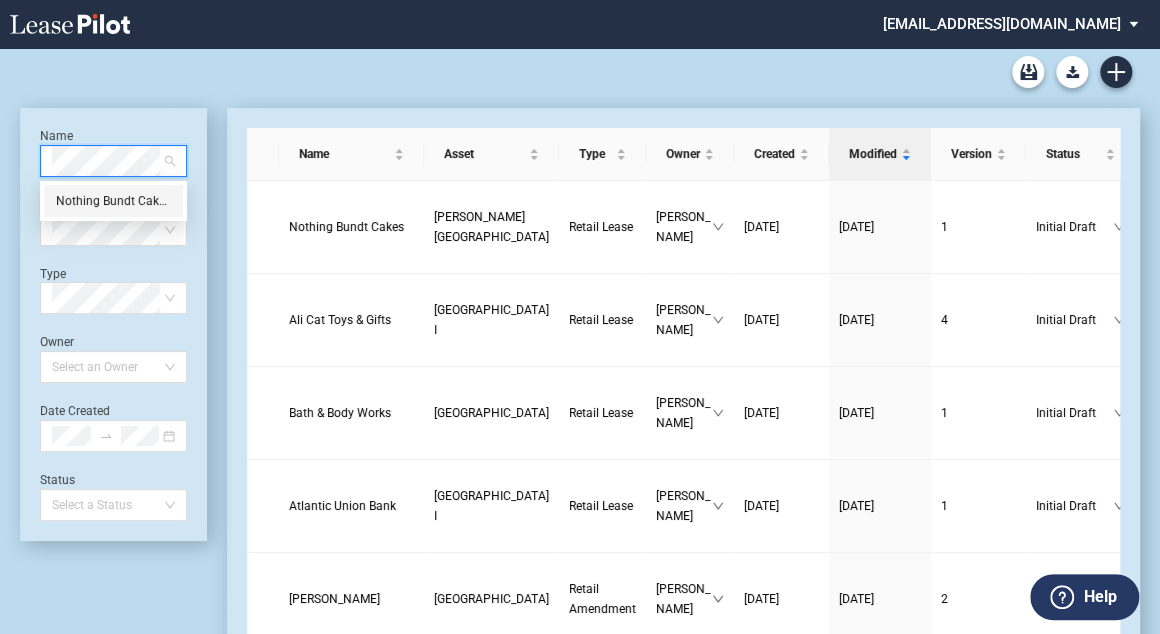 click on "Nothing Bundt Cakes" at bounding box center (113, 201) 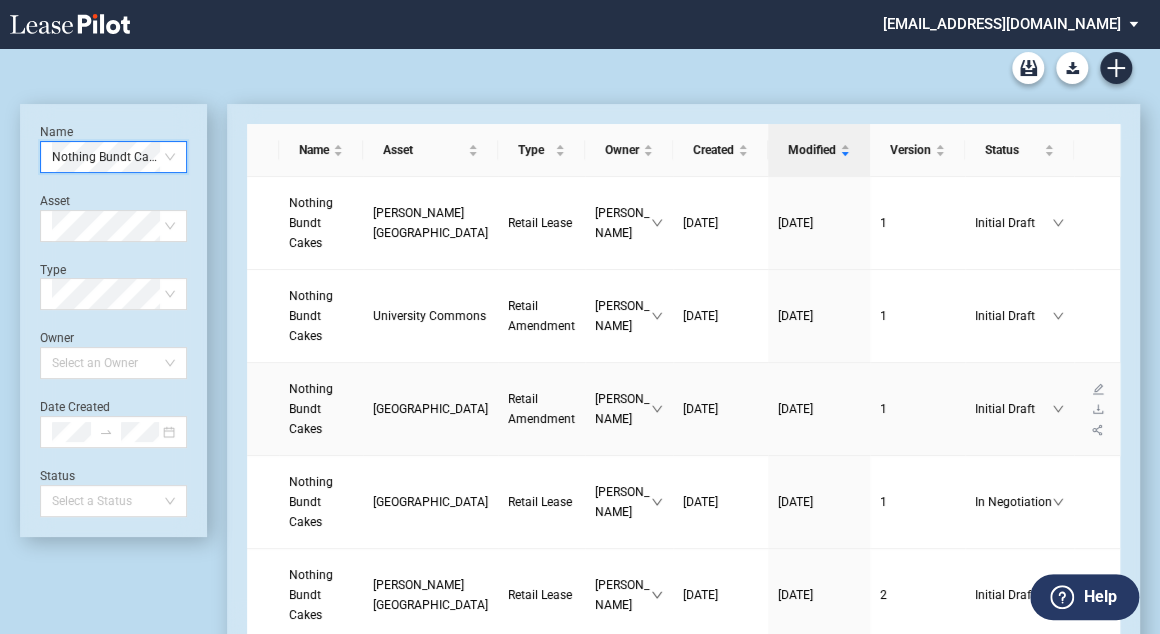 scroll, scrollTop: 0, scrollLeft: 0, axis: both 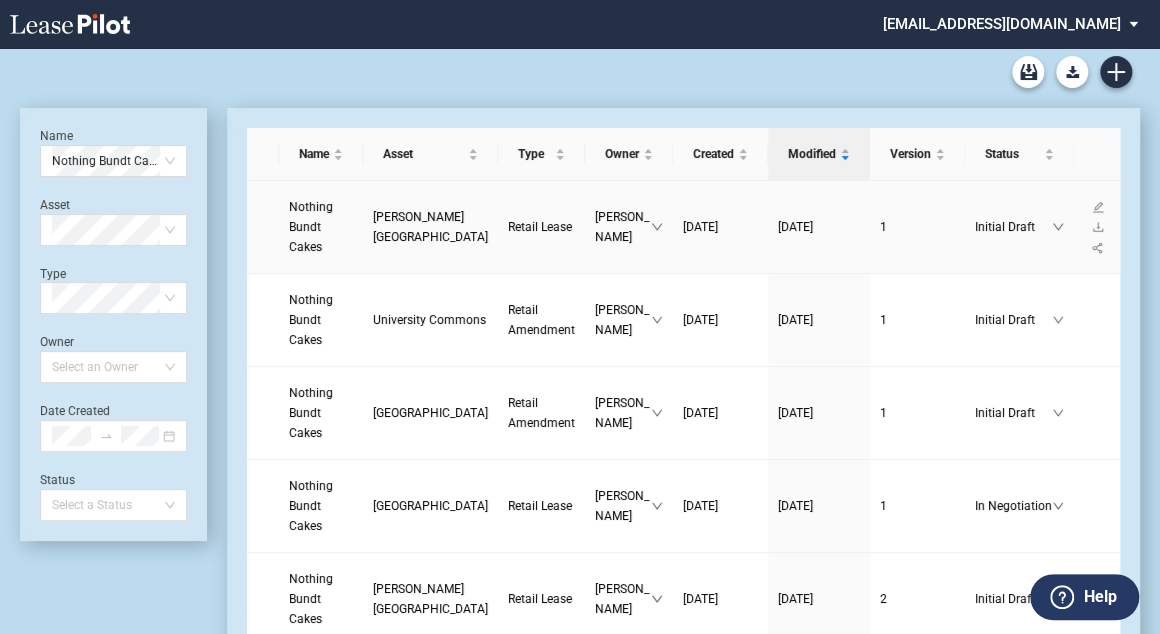 click on "Nothing Bundt Cakes" at bounding box center (321, 227) 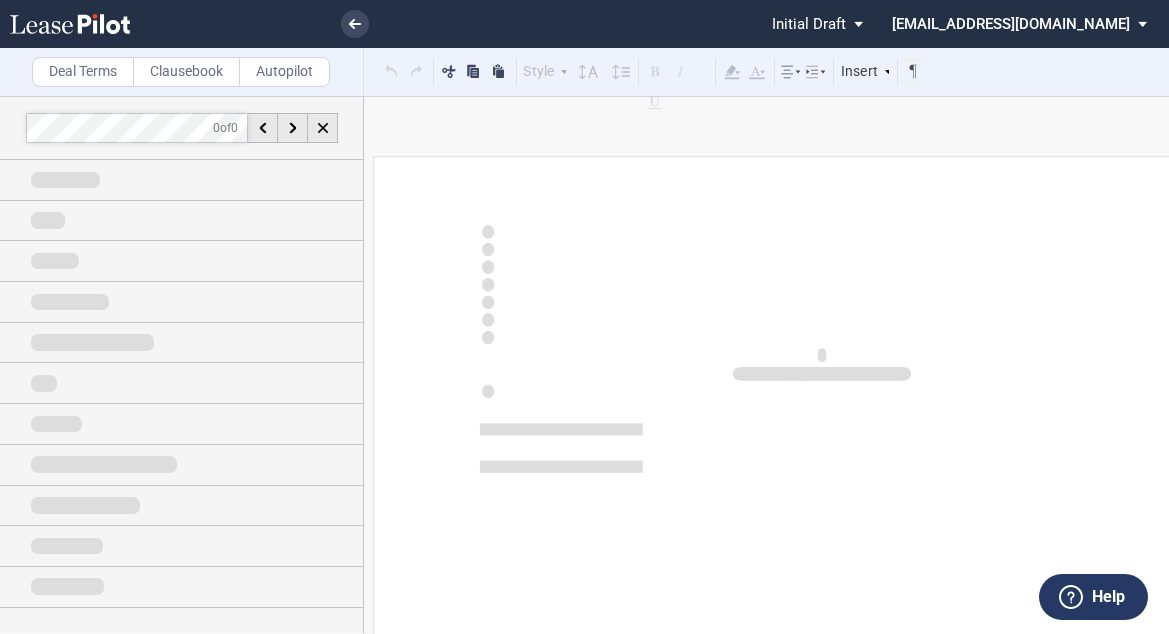 scroll, scrollTop: 0, scrollLeft: 0, axis: both 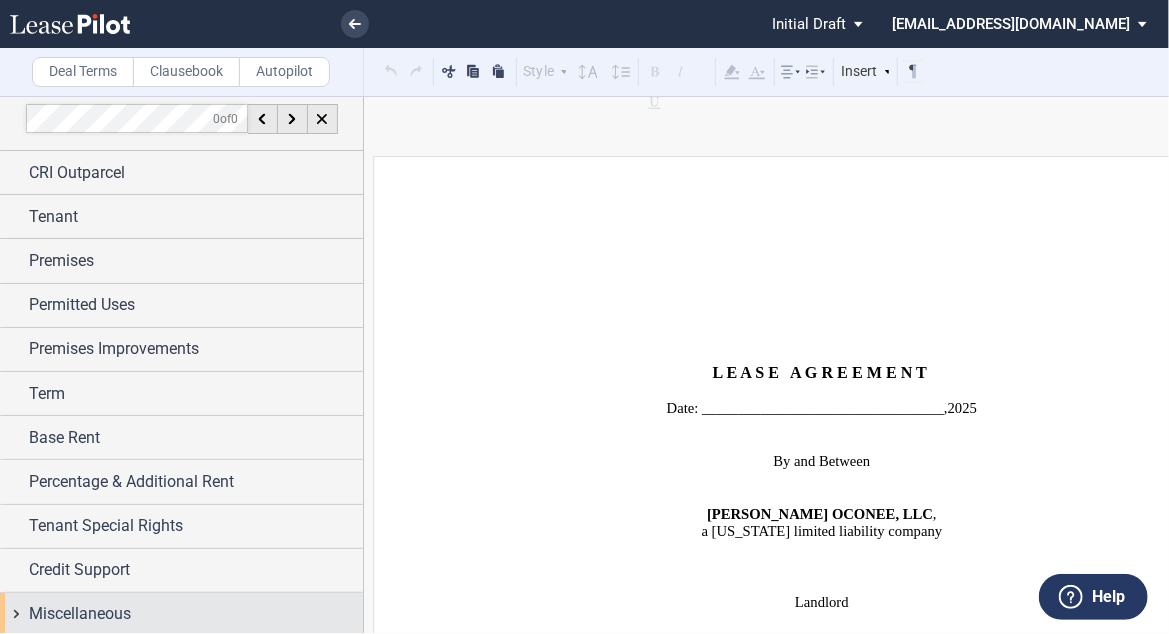 click on "Miscellaneous" at bounding box center [196, 614] 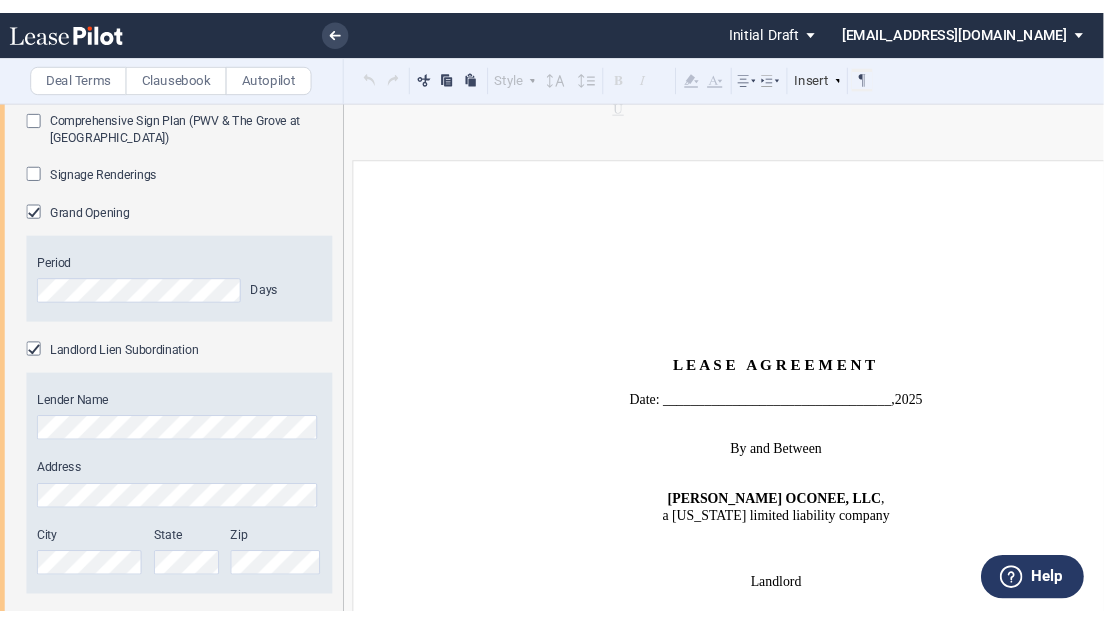 scroll, scrollTop: 932, scrollLeft: 0, axis: vertical 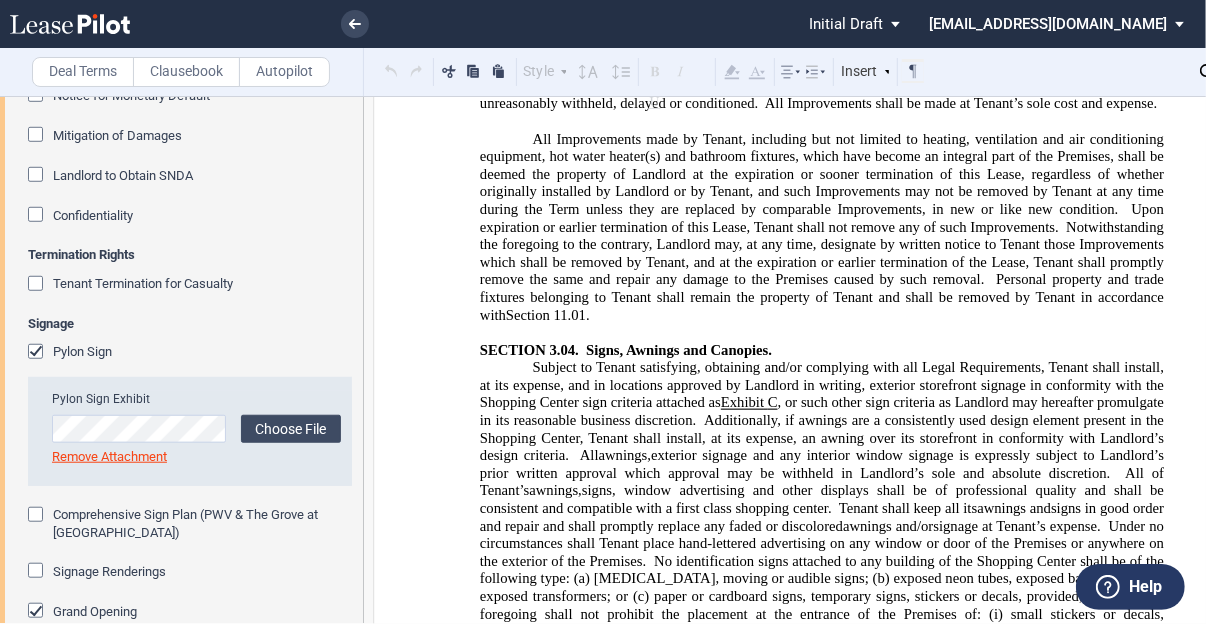click on "Subject to Tenant satisfying, obtaining and/or complying with all Legal Requirements, Tenant shall install, at its expense, and in locations approved by Landlord in writing, exterior storefront signage in conformity with the Shopping Center sign criteria attached as" 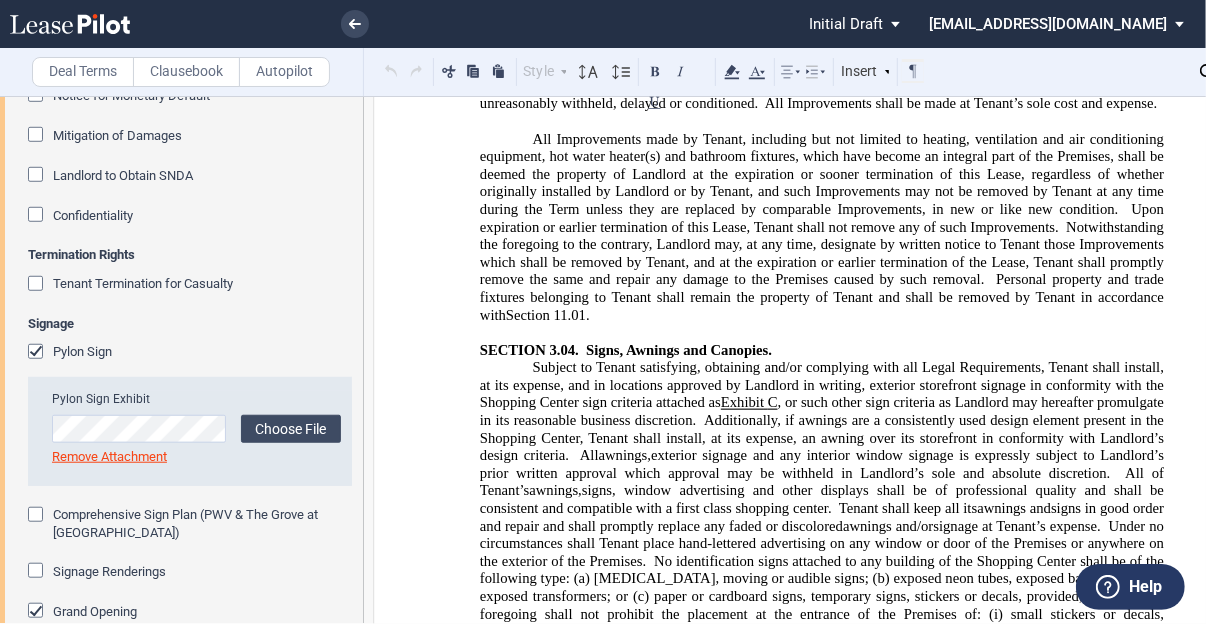 type 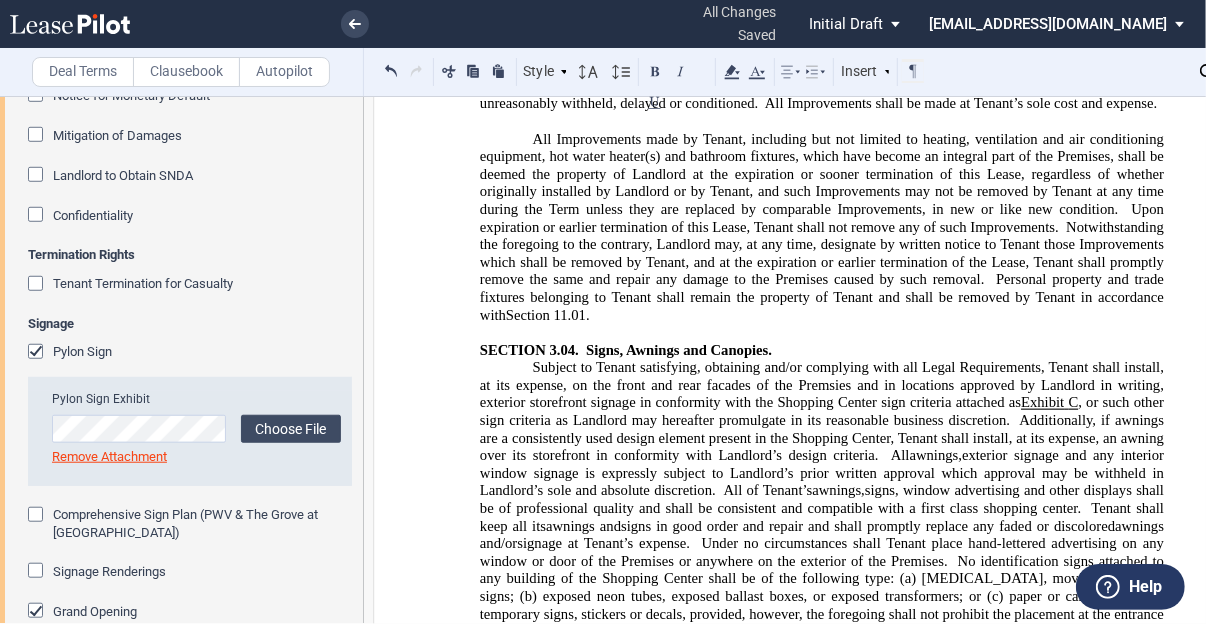click on "Subject to Tenant satisfying, obtaining and/or complying with all Legal Requirements, Tenant shall install, at its expense, on the front and rear facades of the Premsies and in locations approved by Landlord in writing, exterior storefront signage in conformity with the Shopping Center sign criteria attached as" 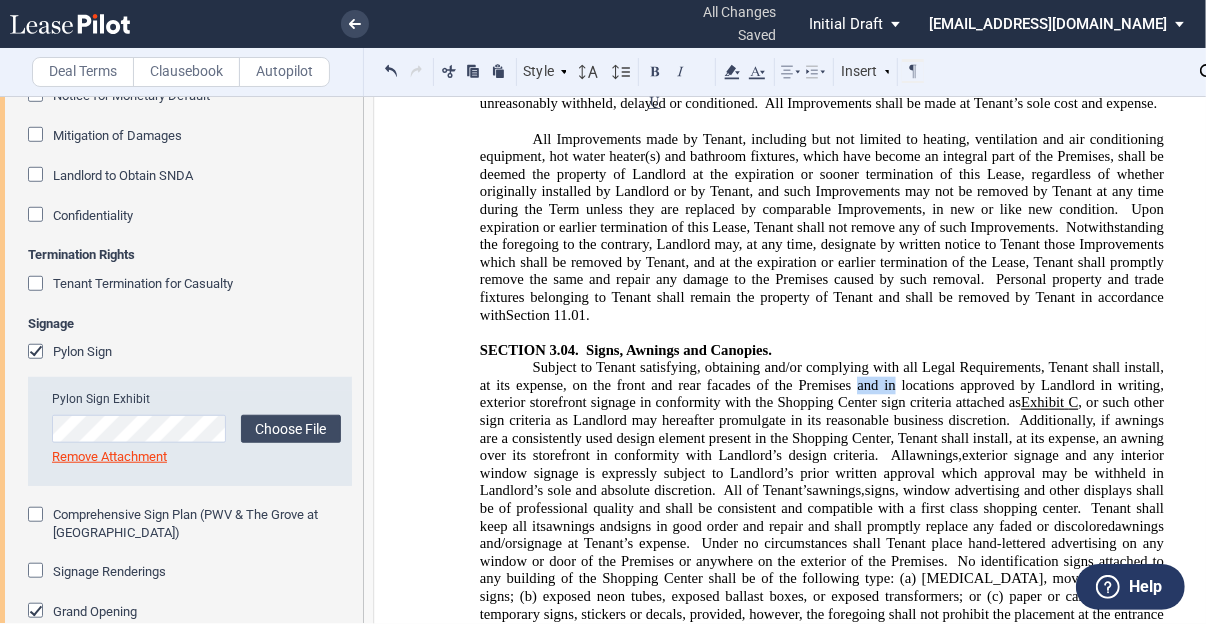 drag, startPoint x: 851, startPoint y: 265, endPoint x: 893, endPoint y: 264, distance: 42.0119 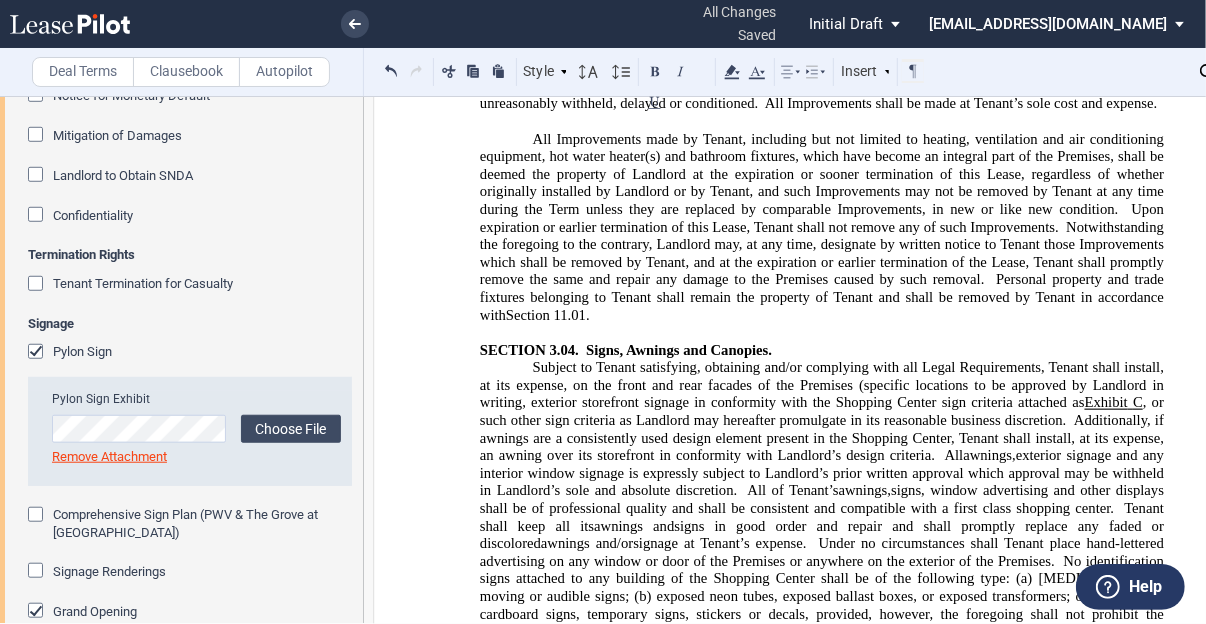 click on "Subject to Tenant satisfying, obtaining and/or complying with all Legal Requirements, Tenant shall install, at its expense, on the front and rear facades of the Premises (specific locations to be approved by Landlord in writing, exterior storefront signage in conformity with the Shopping Center sign criteria attached as" 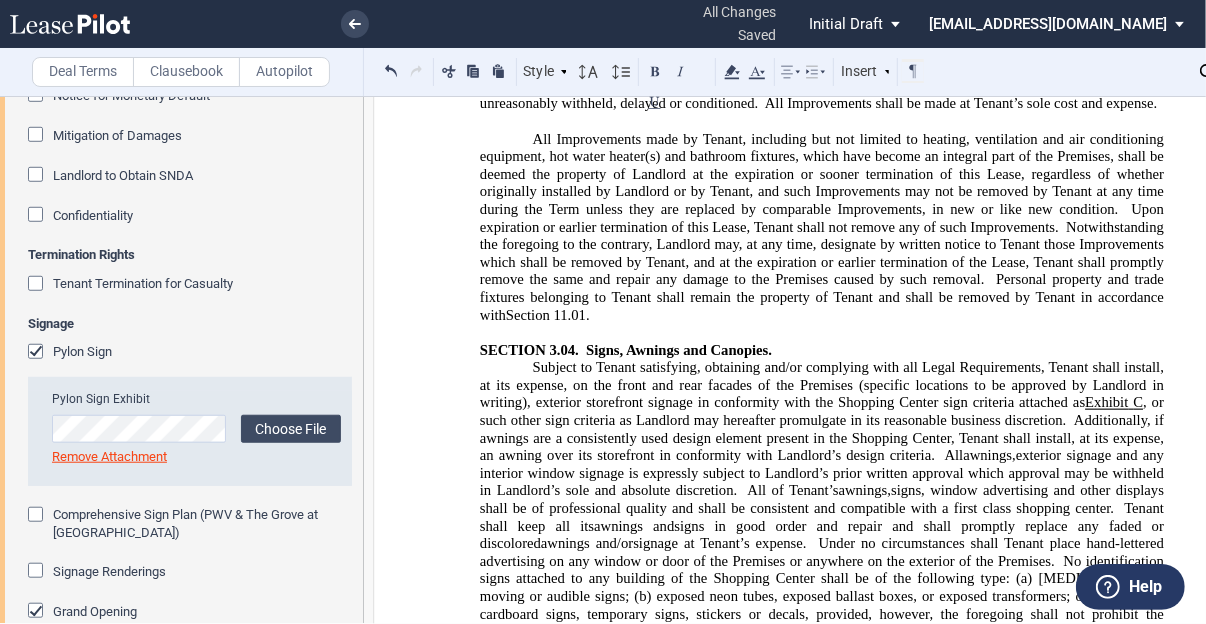 click on "Under no circumstances shall Tenant place hand-lettered advertising on any window or door of the Premises or anywhere on the exterior of the Premises." 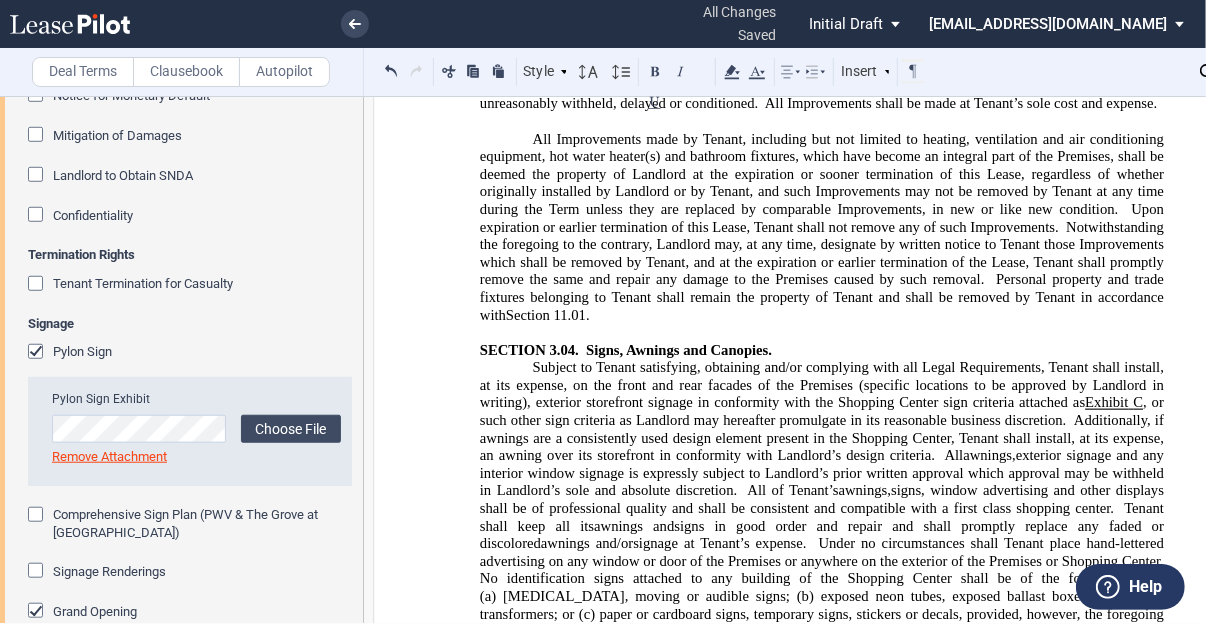 click 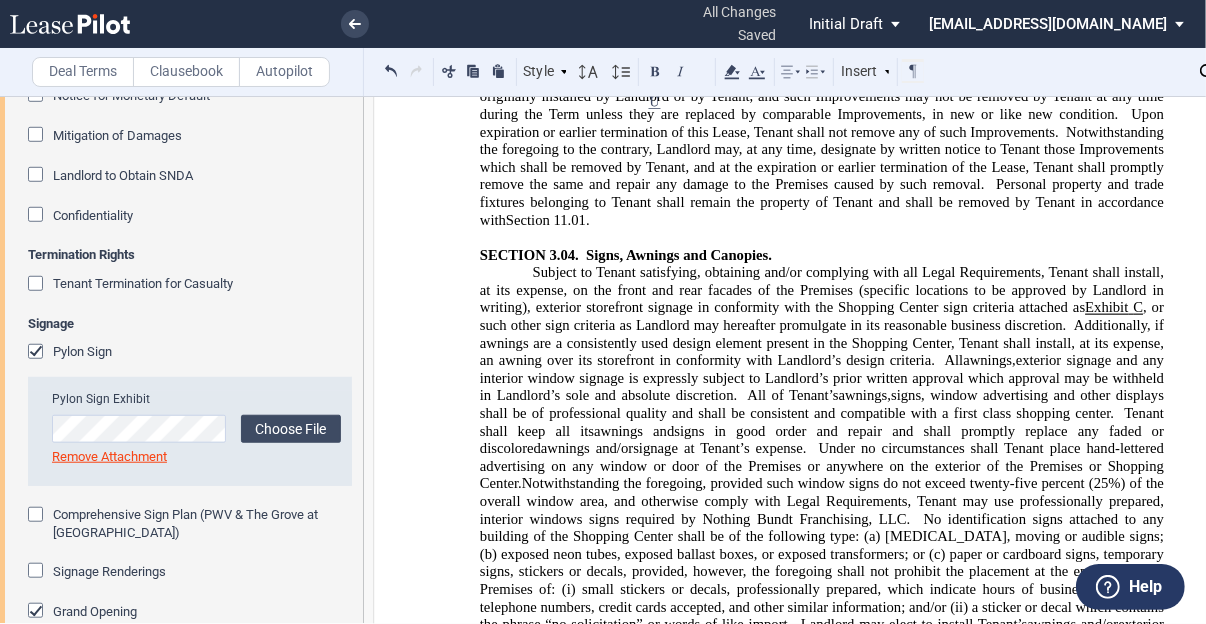 scroll, scrollTop: 7360, scrollLeft: 0, axis: vertical 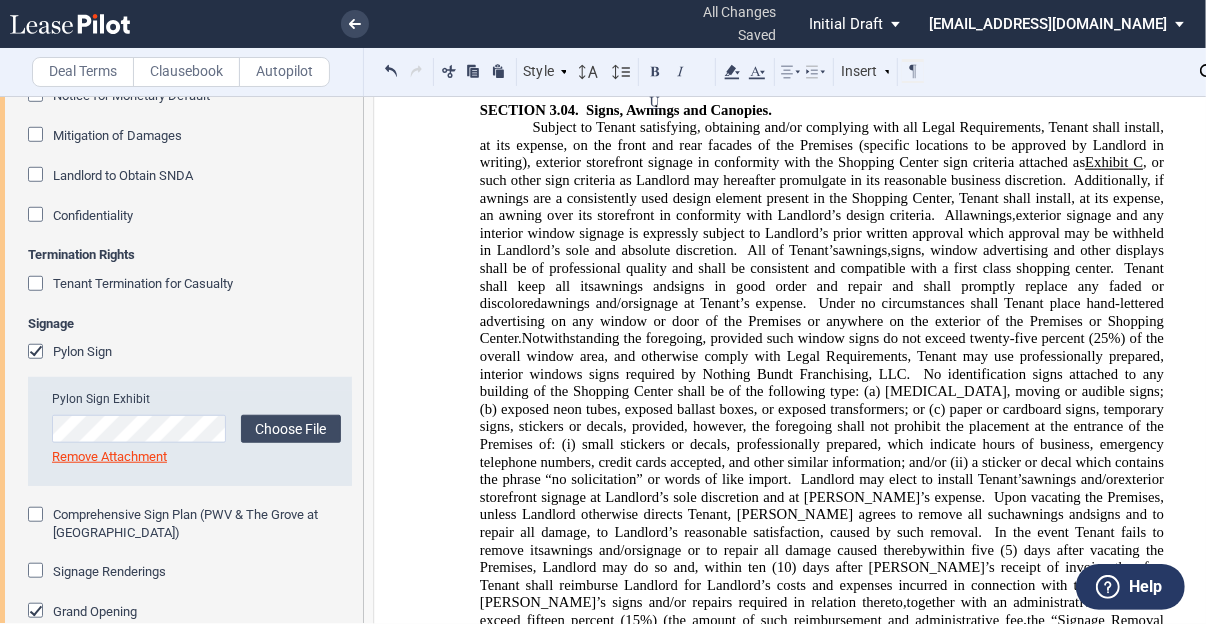 click on "No identification signs attached to any building of the Shopping Center shall be of the following type: (a)" 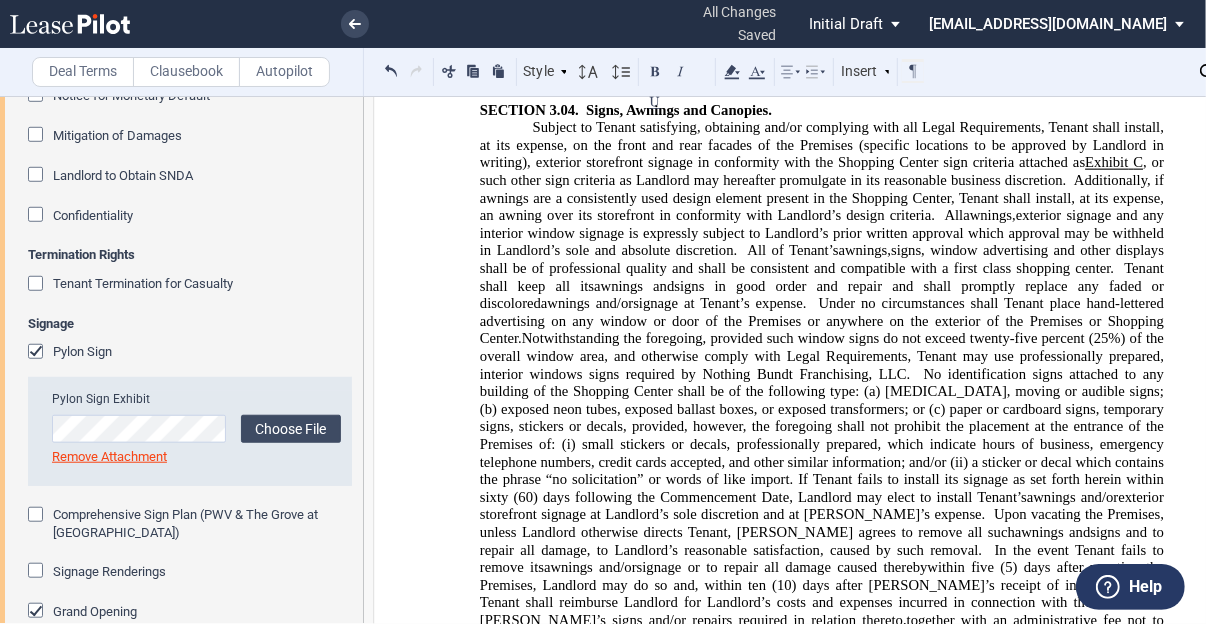 scroll, scrollTop: 7440, scrollLeft: 0, axis: vertical 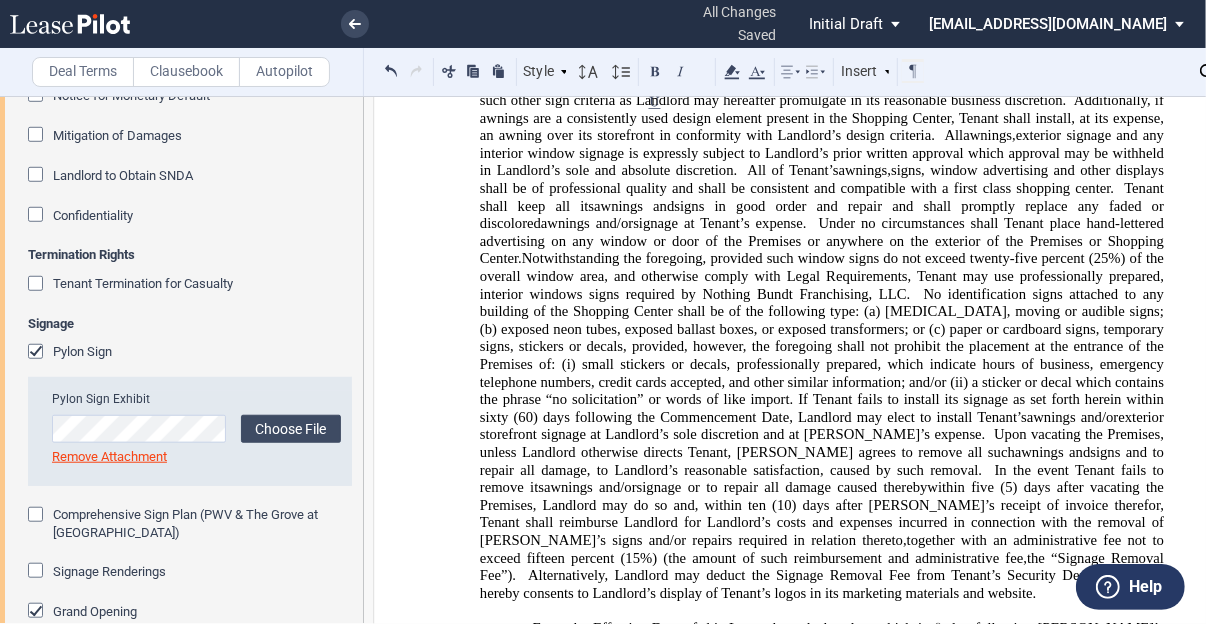 click on "Subject to Tenant satisfying, obtaining and/or complying with all Legal Requirements, Tenant shall install, at its expense, on the front and rear facades of the Premises (specific locations to be approved by Landlord in writing), exterior storefront signage in conformity with the Shopping Center sign criteria attached as  Exhibit   ﻿ C ﻿ ,  and  the renderings attached as  Exhibit   ﻿ ﻿  [please provide proposed signage for our prior approval if desired],   or such other sign criteria as Landlord may hereafter promulgate in its reasonable business discretion.    Additionally, if awnings are a consistently used design element present in the Shopping Center, Tenant shall install, at its expense, an awning over its storefront in conformity with Landlord’s design criteria.    All   changes to such approved signage,  awnings,    All of Tenant’s  awnings,    Tenant shall keep all its  awnings and  signs in good order and repair and shall promptly replace any faded or discolored  awnings and/or" at bounding box center (822, 319) 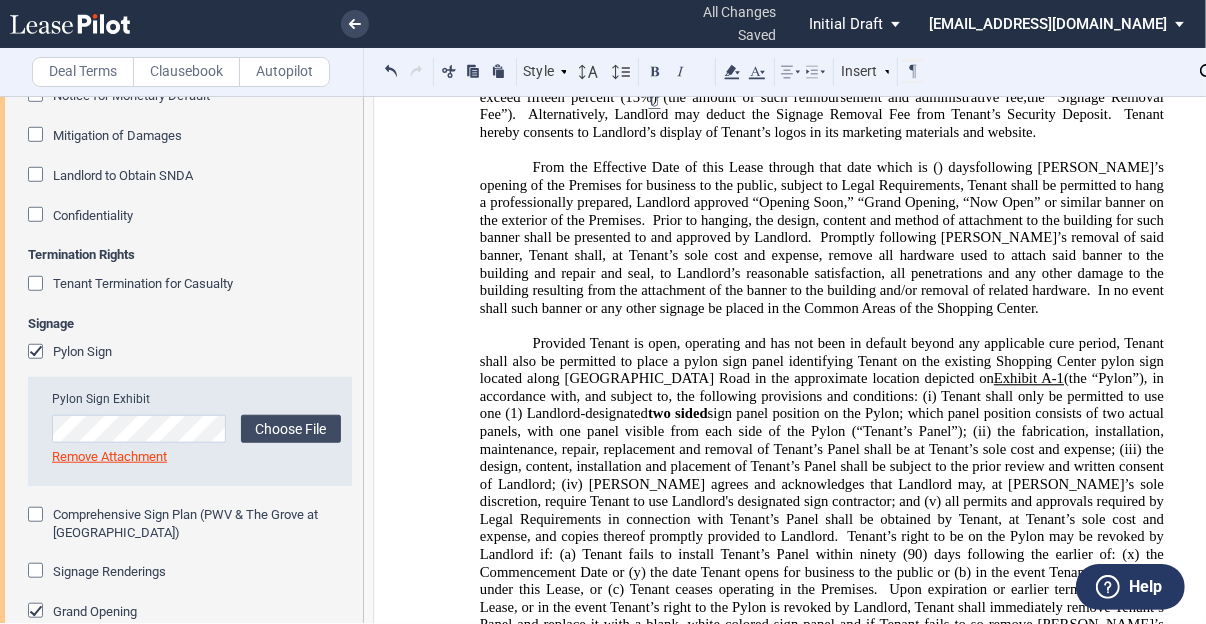 scroll, scrollTop: 7501, scrollLeft: 0, axis: vertical 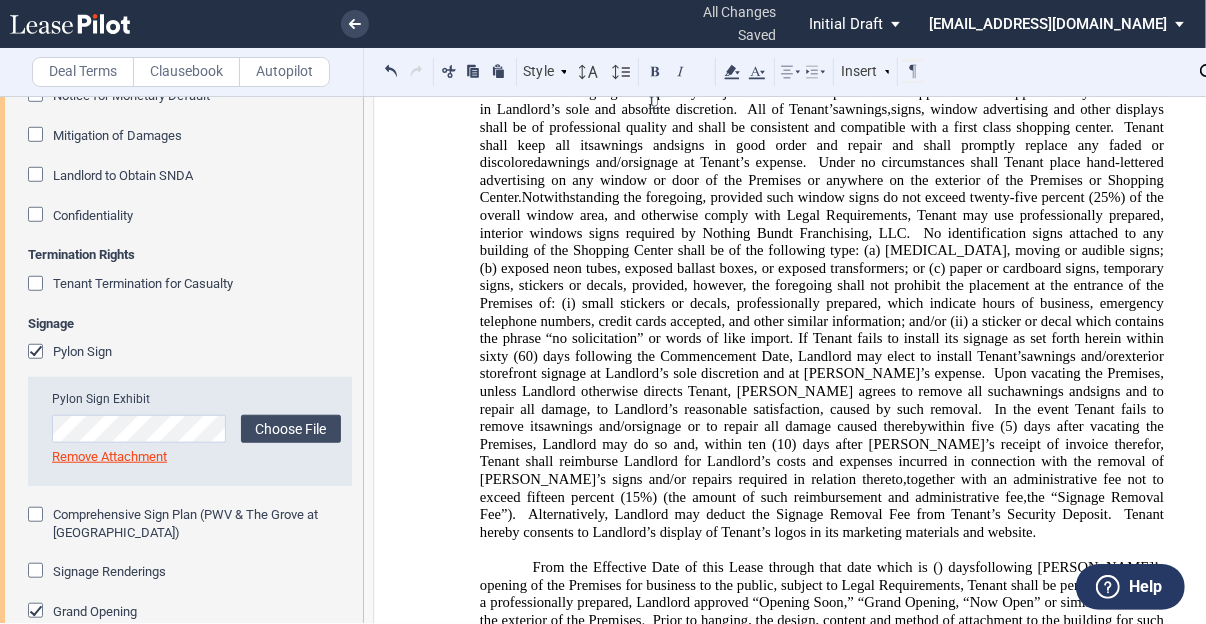 click on "Subject to Tenant satisfying, obtaining and/or complying with all Legal Requirements, Tenant shall install, at its expense, on the front and rear facades of the Premises (specific locations to be approved by Landlord in writing), exterior storefront signage in conformity with the Shopping Center sign criteria attached as  Exhibit   ﻿ C ﻿ ,  and  the renderings attached as  Exhibit   ﻿ ﻿  [please provide proposed signage for our prior approval if desired],   or such other sign criteria as Landlord may hereafter promulgate in its reasonable business discretion.    Additionally, if awnings are a consistently used design element present in the Shopping Center, Tenant shall install, at its expense, an awning over its storefront in conformity with Landlord’s design criteria.    All   changes to such approved signage,  awnings,    All of Tenant’s  awnings,    Tenant shall keep all its  awnings and  signs in good order and repair and shall promptly replace any faded or discolored  awnings and/or" at bounding box center (822, 258) 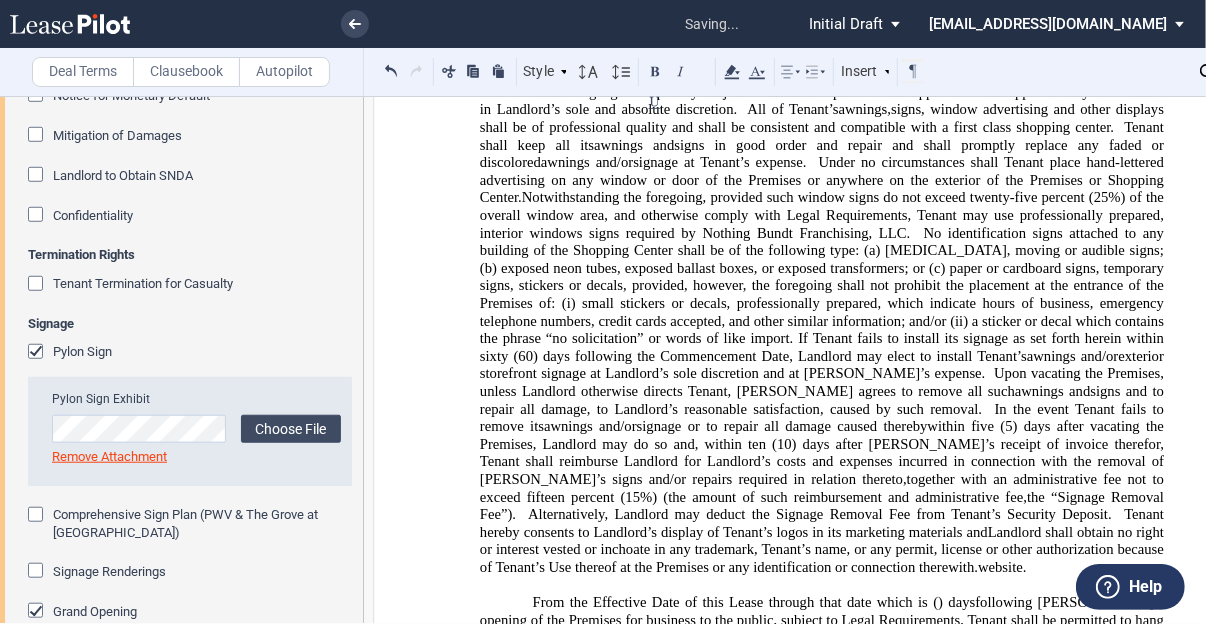 click on "Tenant hereby consents to Landlord’s display of Tenant’s logos in its marketing materials and  Landlord shall obtain no right or interest vested or inchoate in any trademark, Tenant’s name, or any permit, license or other authorization because of Tenant’s Use thereof at the Premises or any identification or connection therewith. website." 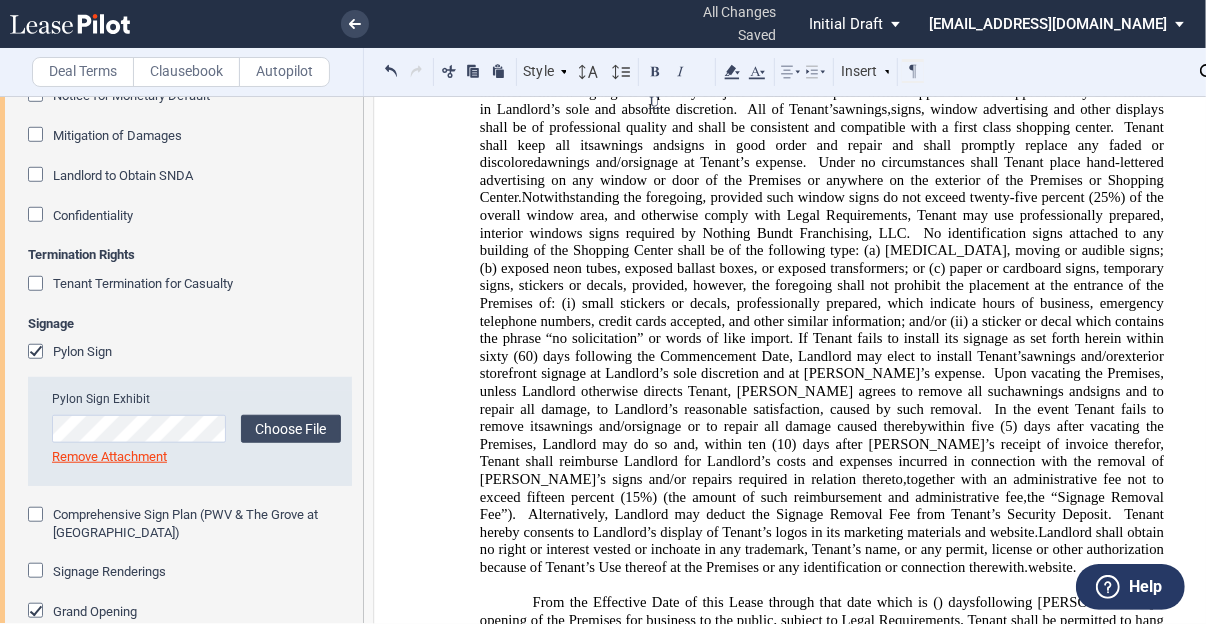 click on "Subject to Tenant satisfying, obtaining and/or complying with all Legal Requirements, Tenant shall install, at its expense, on the front and rear facades of the Premises (specific locations to be approved by Landlord in writing), exterior storefront signage in conformity with the Shopping Center sign criteria attached as  Exhibit   ﻿ C ﻿ ,  and  the renderings attached as  Exhibit   ﻿ ﻿  [please provide proposed signage for our prior approval if desired],   or such other sign criteria as Landlord may hereafter promulgate in its reasonable business discretion.    Additionally, if awnings are a consistently used design element present in the Shopping Center, Tenant shall install, at its expense, an awning over its storefront in conformity with Landlord’s design criteria.    All   changes to such approved signage,  awnings,    All of Tenant’s  awnings,    Tenant shall keep all its  awnings and  signs in good order and repair and shall promptly replace any faded or discolored  awnings and/or" at bounding box center [822, 276] 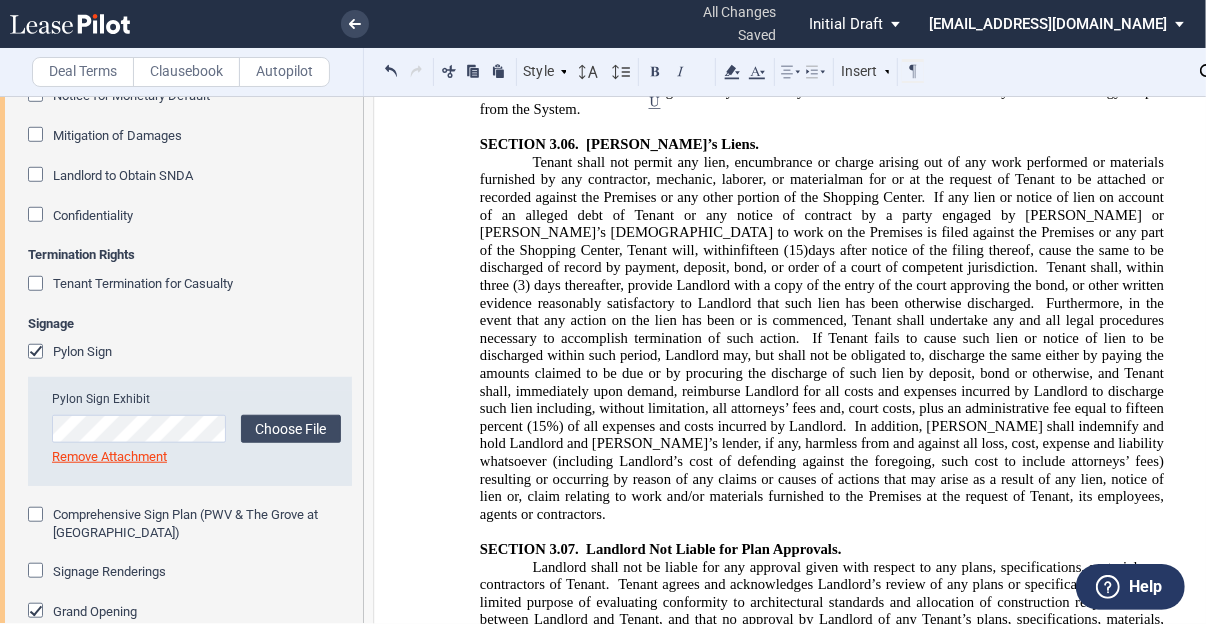 scroll, scrollTop: 9421, scrollLeft: 0, axis: vertical 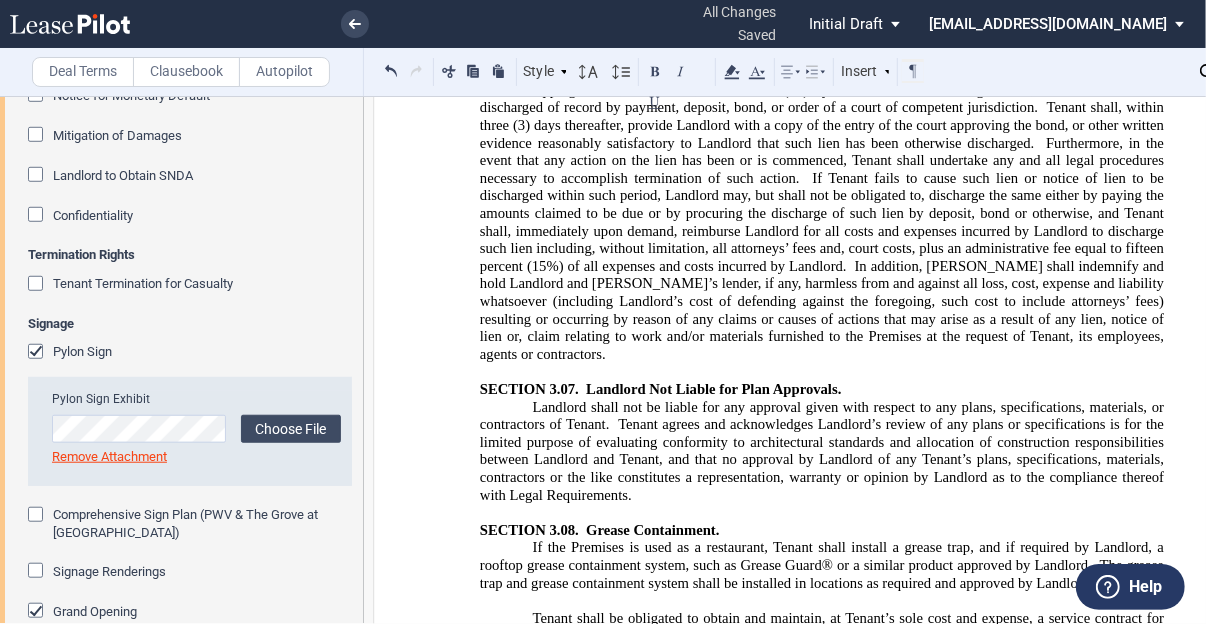 click on "If the Premises is used as a restaurant, Tenant shall install a grease trap, and if required by Landlord, a rooftop grease containment system, such as Grease Guard® or a similar product approved by Landlord." 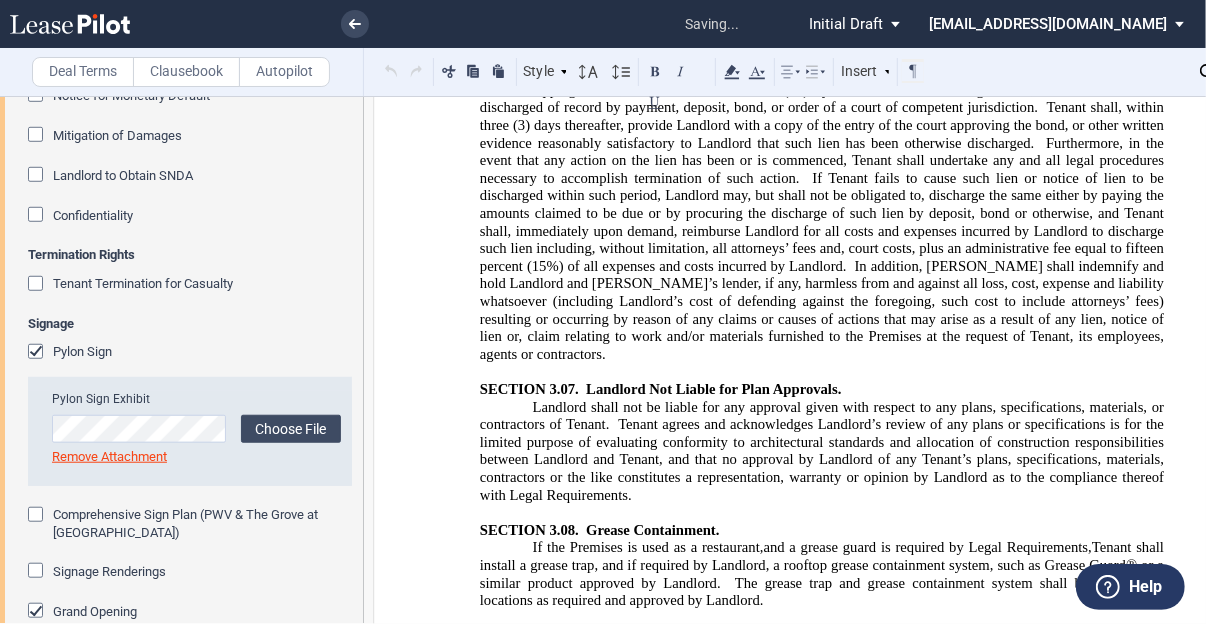 type 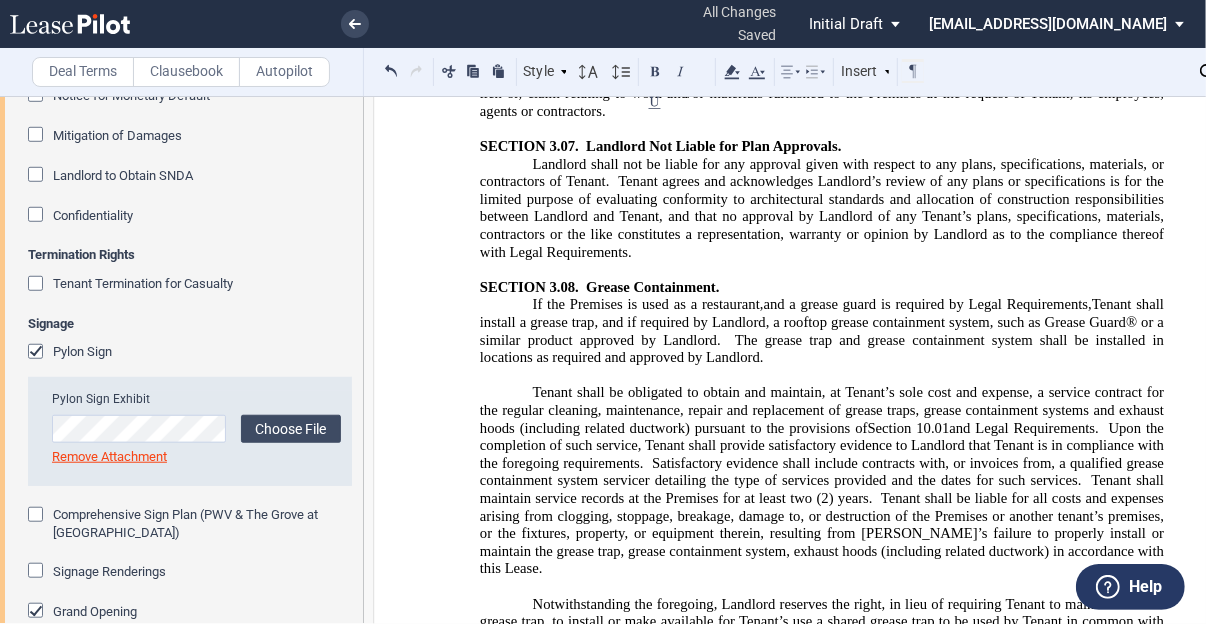 scroll, scrollTop: 9661, scrollLeft: 0, axis: vertical 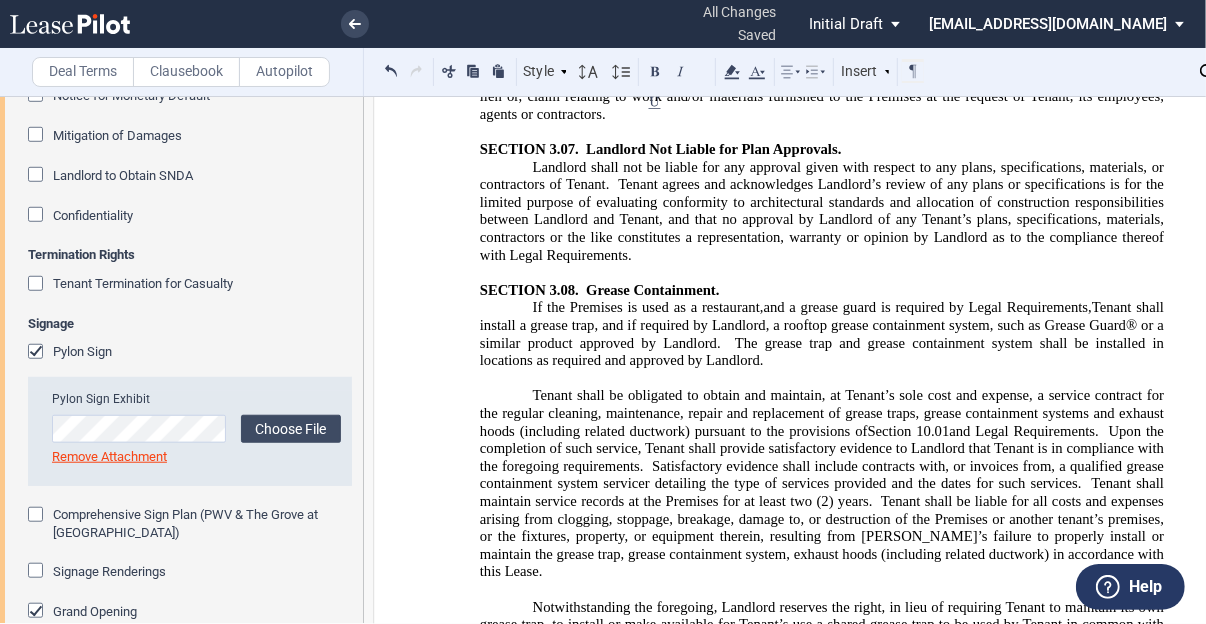 click on "Tenant shall be obligated to obtain and maintain, at Tenant’s sole cost and expense, a service contract for the regular cleaning, maintenance, repair and replacement of grease traps, grease containment systems and exhaust hoods (including related ductwork) pursuant to the provisions of  ﻿ Section 10.01 ﻿  and Legal Requirements.    Upon the completion of such service, Tenant shall provide satisfactory evidence to Landlord that Tenant is in compliance with the foregoing requirements.    Satisfactory evidence shall include contracts with, or invoices from, a qualified grease containment system servicer detailing the type of services provided and the dates for such services.    Tenant shall maintain service records at the Premises for at least two   (2) years." at bounding box center [822, 484] 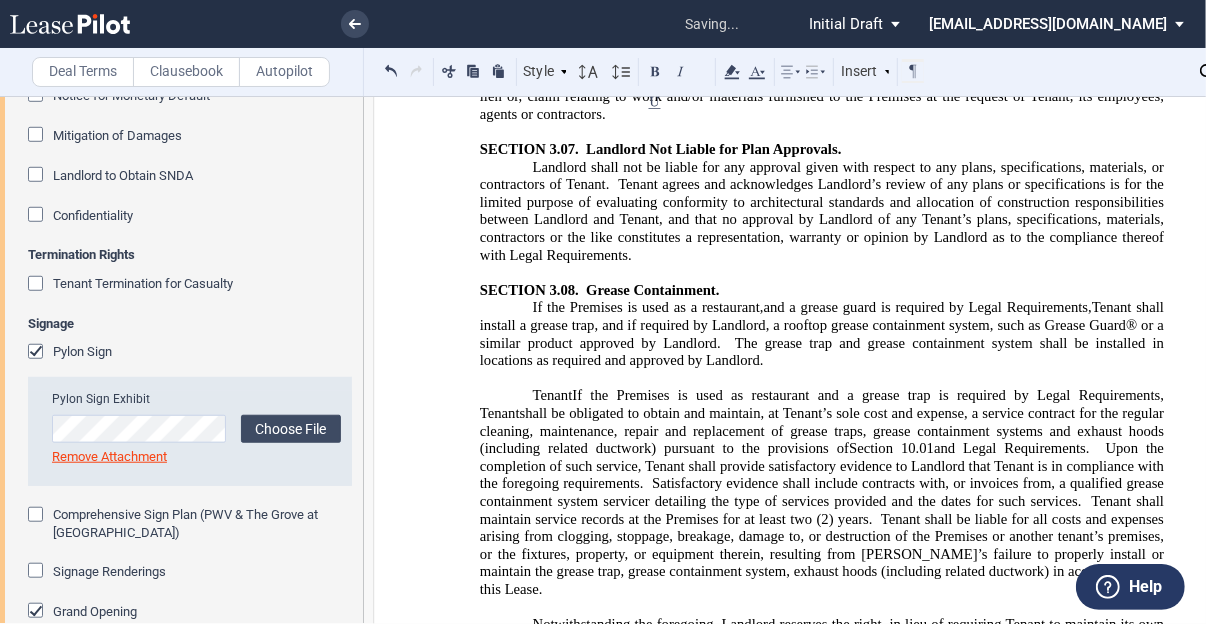 type 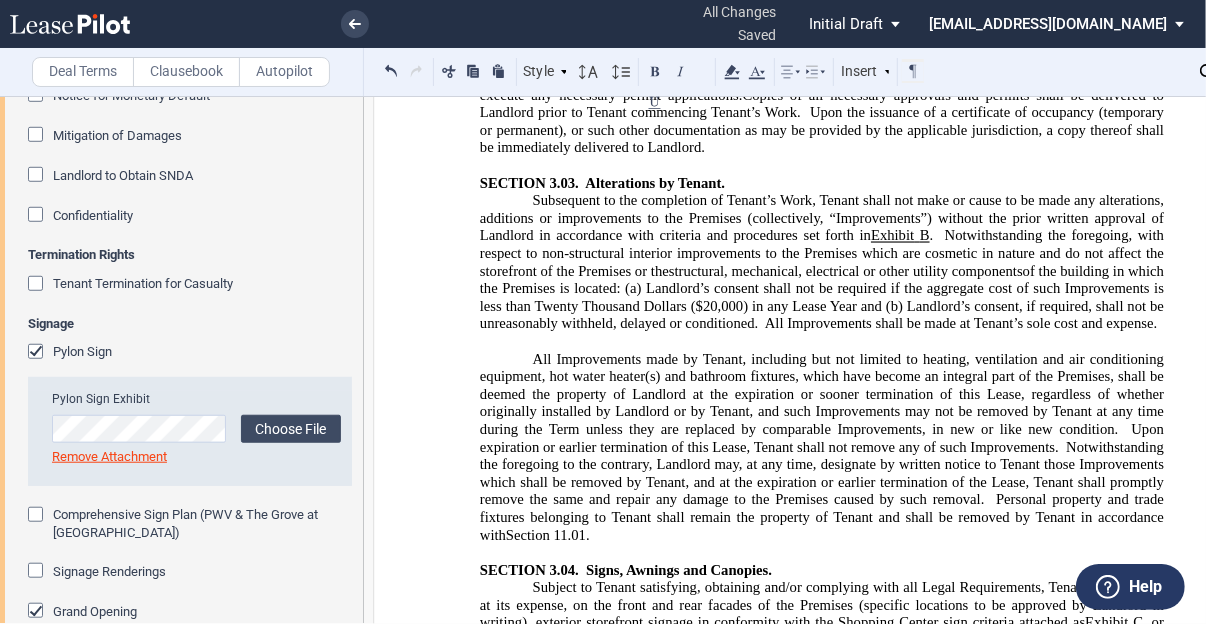 scroll, scrollTop: 6941, scrollLeft: 0, axis: vertical 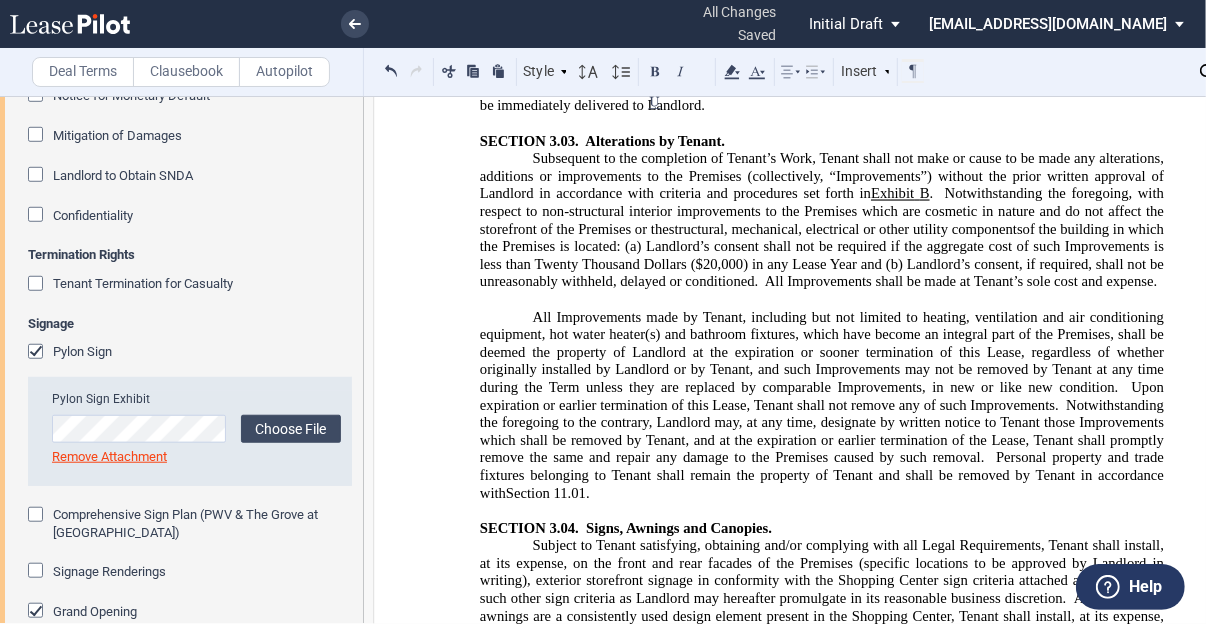 drag, startPoint x: 1001, startPoint y: 378, endPoint x: 1013, endPoint y: 368, distance: 15.6205 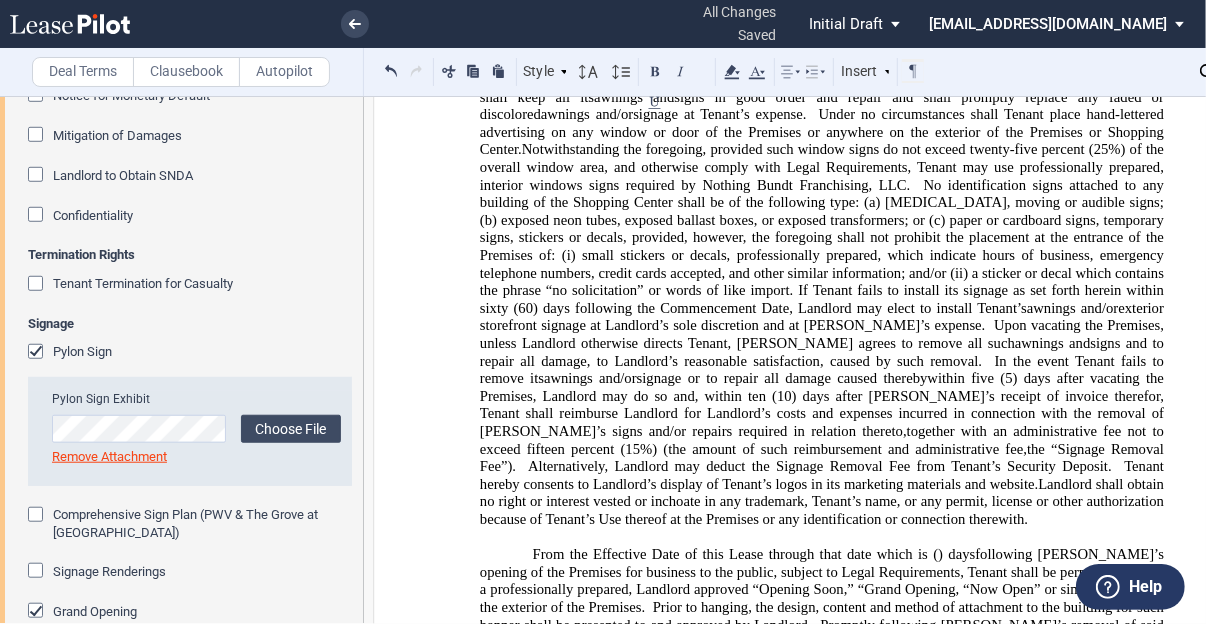 scroll, scrollTop: 7661, scrollLeft: 0, axis: vertical 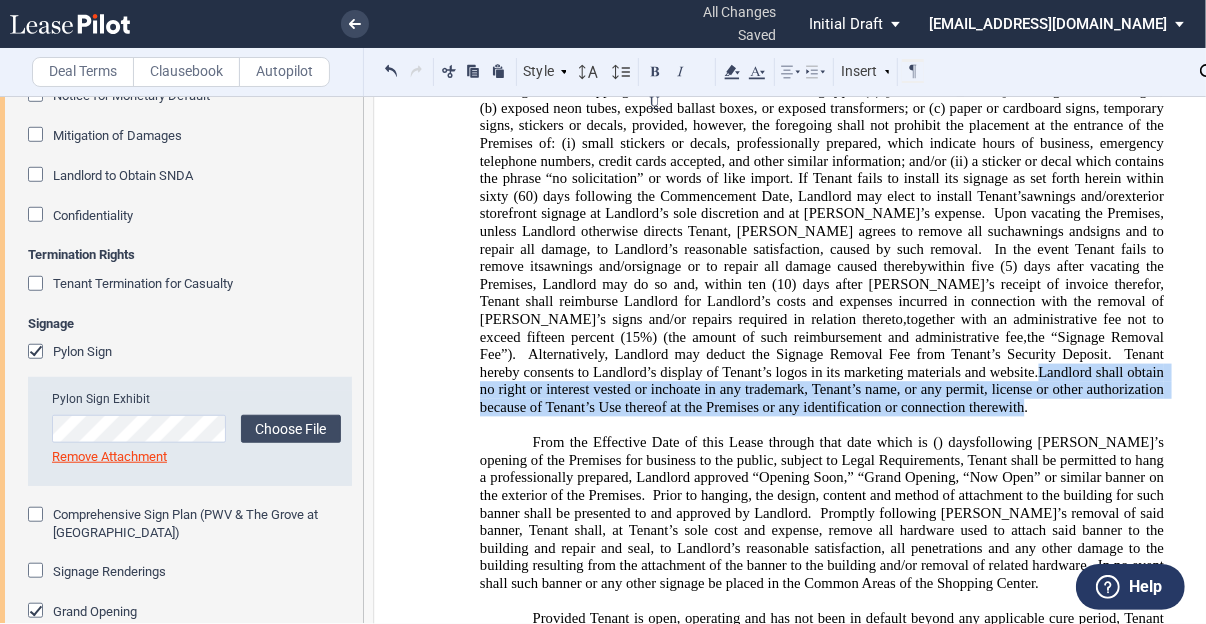 drag, startPoint x: 612, startPoint y: 232, endPoint x: 599, endPoint y: 260, distance: 30.870699 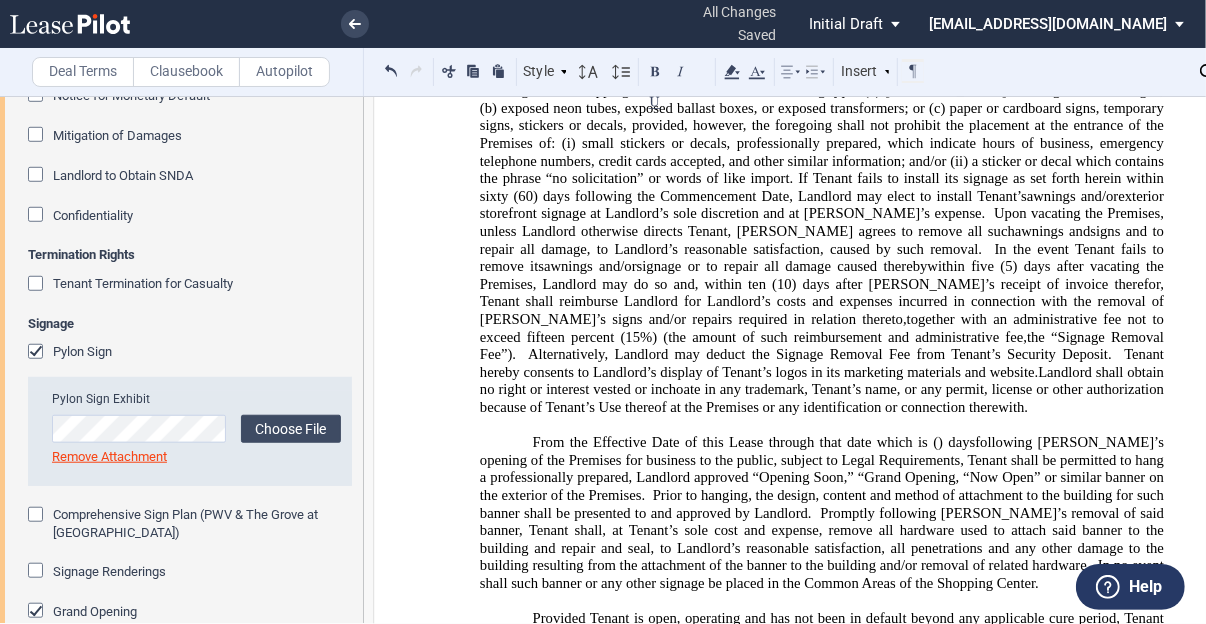 click on "Subject to Tenant satisfying, obtaining and/or complying with all Legal Requirements, Tenant shall install, at its expense, on the front and rear facades of the Premises (specific locations to be approved by Landlord in writing), exterior storefront signage in conformity with the Shopping Center sign criteria attached as  Exhibit   ﻿ C ﻿ ,  and  the renderings attached as  Exhibit   ﻿ ﻿  [please provide proposed signage for our prior approval if desired],   or such other sign criteria as Landlord may hereafter promulgate in its reasonable business discretion.    Additionally, if awnings are a consistently used design element present in the Shopping Center, Tenant shall install, at its expense, an awning over its storefront in conformity with Landlord’s design criteria.    All   changes to such approved signage,  awnings,    All of Tenant’s  awnings,    Tenant shall keep all its  awnings and  signs in good order and repair and shall promptly replace any faded or discolored  awnings and/or" at bounding box center [822, 116] 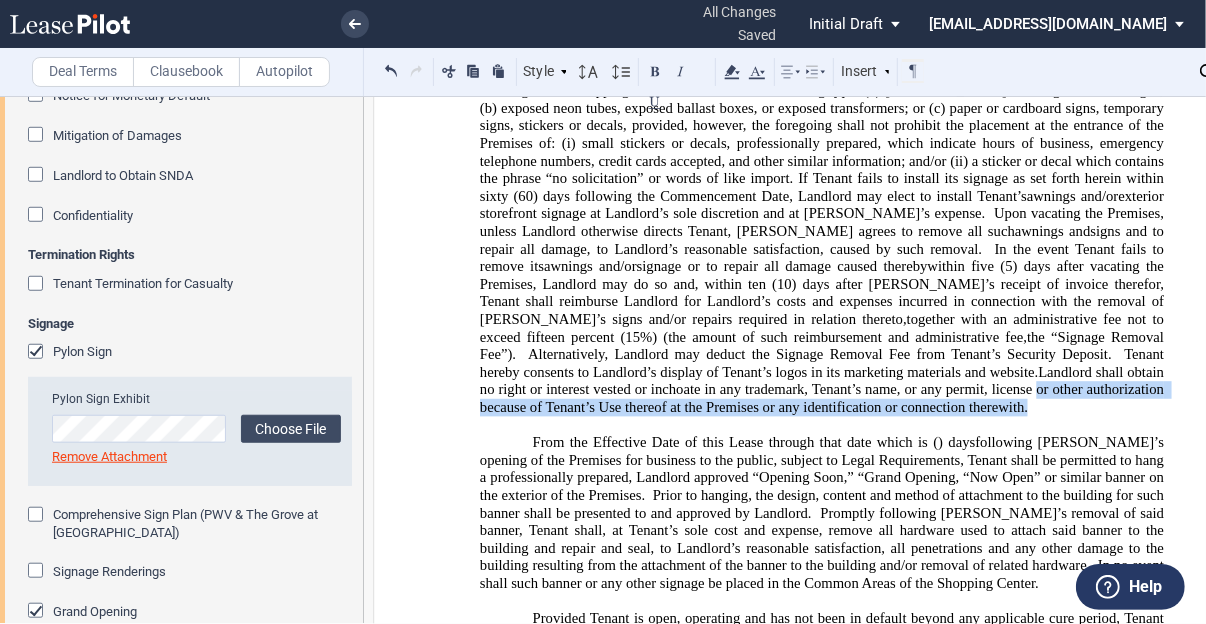 drag, startPoint x: 607, startPoint y: 245, endPoint x: 608, endPoint y: 262, distance: 17.029387 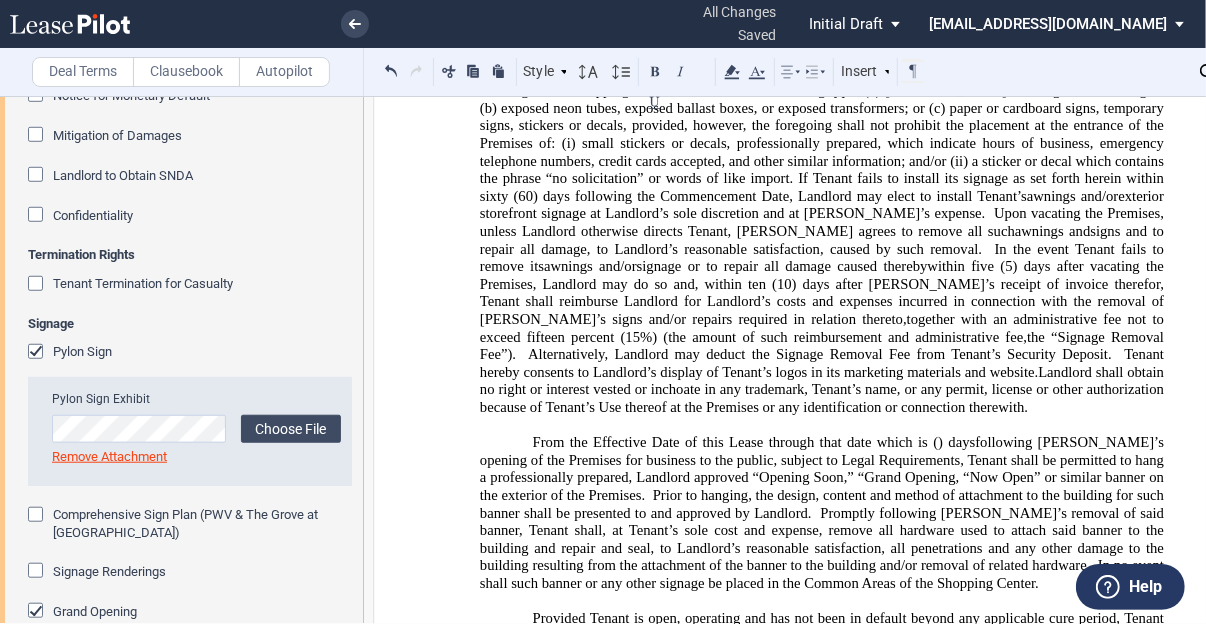 click on "Subject to Tenant satisfying, obtaining and/or complying with all Legal Requirements, Tenant shall install, at its expense, on the front and rear facades of the Premises (specific locations to be approved by Landlord in writing), exterior storefront signage in conformity with the Shopping Center sign criteria attached as  Exhibit   ﻿ C ﻿ ,  and  the renderings attached as  Exhibit   ﻿ ﻿  [please provide proposed signage for our prior approval if desired],   or such other sign criteria as Landlord may hereafter promulgate in its reasonable business discretion.    Additionally, if awnings are a consistently used design element present in the Shopping Center, Tenant shall install, at its expense, an awning over its storefront in conformity with Landlord’s design criteria.    All   changes to such approved signage,  awnings,    All of Tenant’s  awnings,    Tenant shall keep all its  awnings and  signs in good order and repair and shall promptly replace any faded or discolored  awnings and/or" at bounding box center [822, 116] 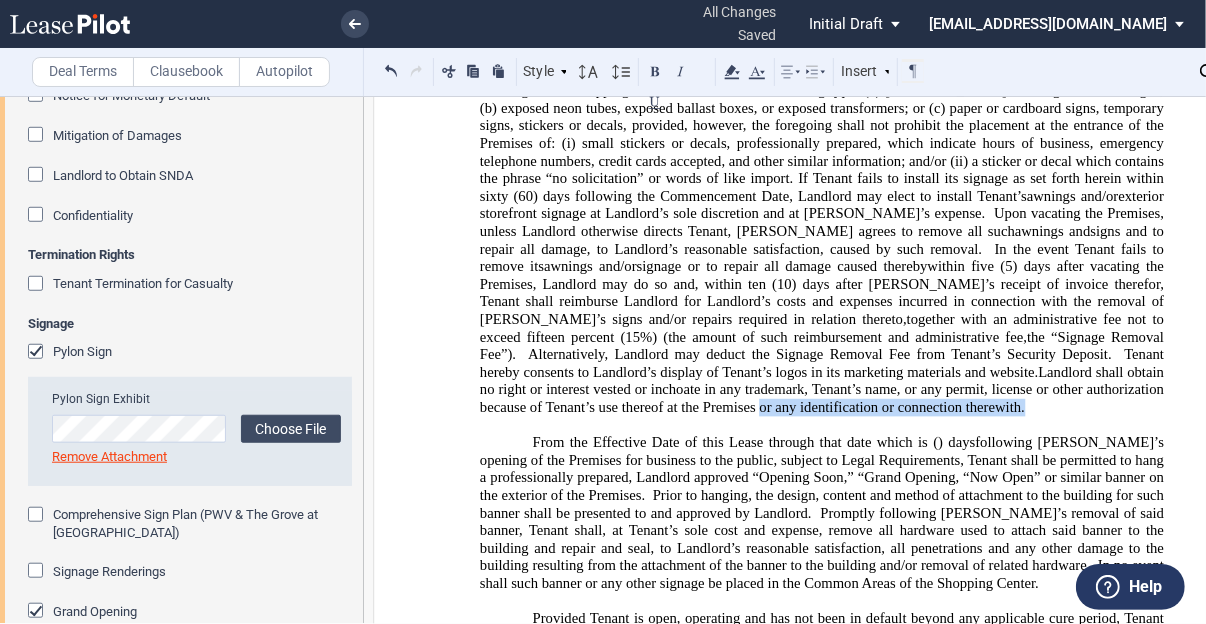 drag, startPoint x: 1022, startPoint y: 253, endPoint x: 619, endPoint y: 270, distance: 403.3584 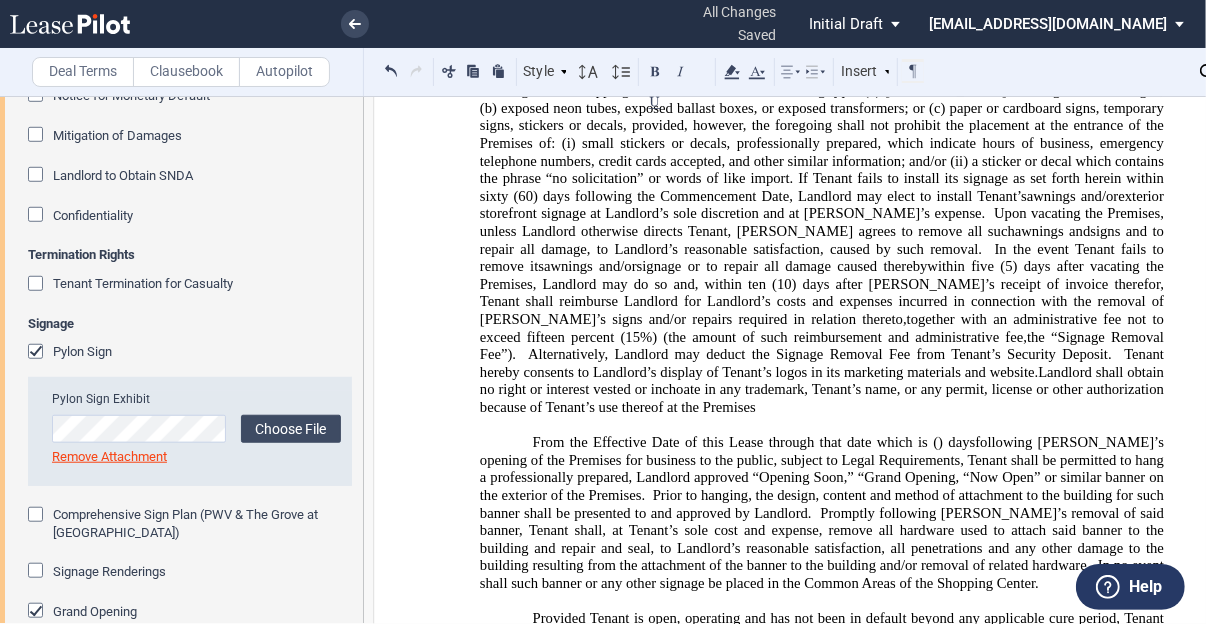drag, startPoint x: 610, startPoint y: 235, endPoint x: 1014, endPoint y: 248, distance: 404.2091 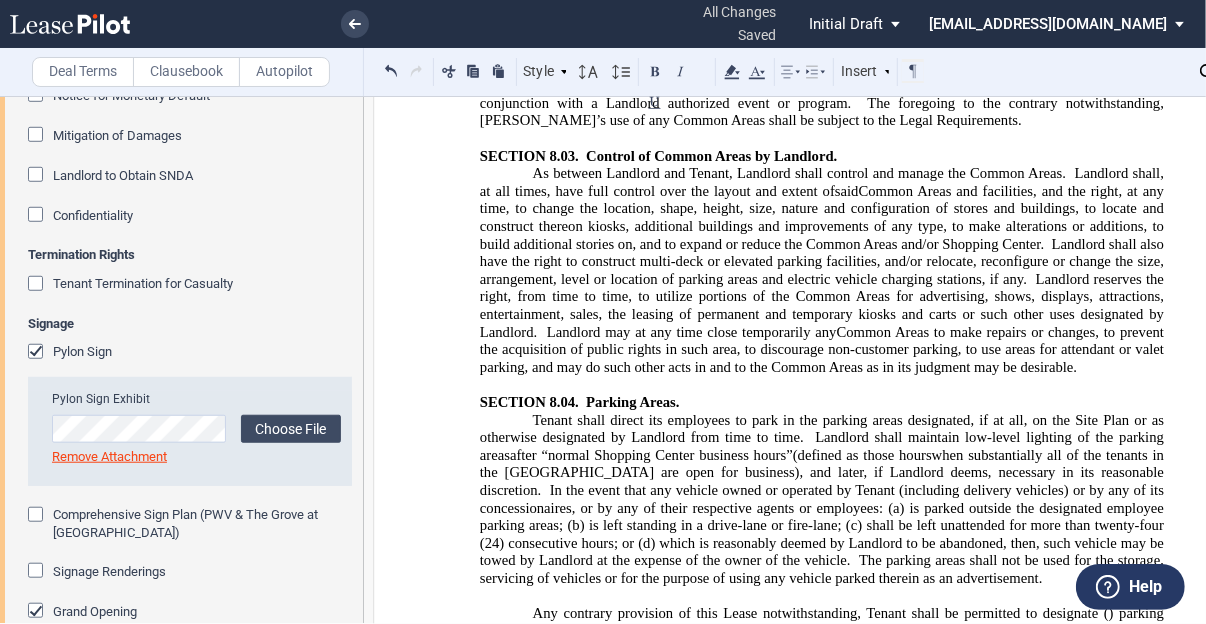 scroll, scrollTop: 14461, scrollLeft: 0, axis: vertical 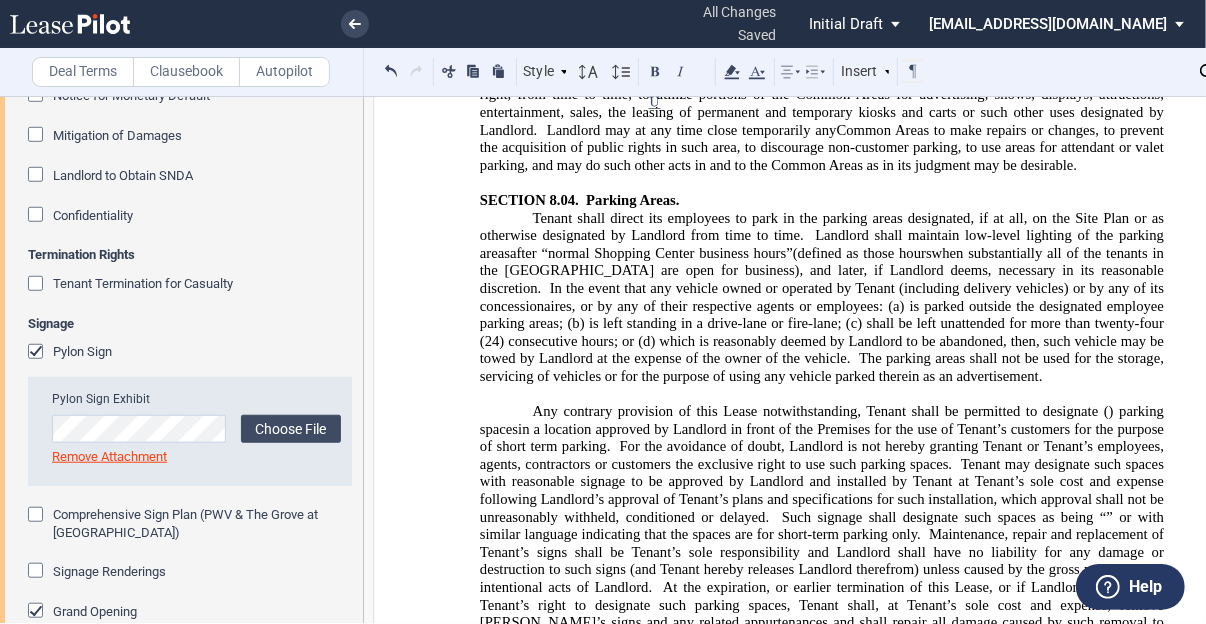 click on "Any contrary provision of this Lease notwithstanding, Tenant shall be permitted to designate  ﻿ ﻿   ( ﻿ ﻿ ) parking space s  in a location approved by Landlord in front of the Premises for the use of Tenant’s customers for the purpose of short term parking.    For the avoidance of doubt, Landlord is not hereby granting Tenant or Tenant’s employees, agents, contractors or customers the exclusive right to use such parking spaces.    Tenant may designate such spaces with reasonable signage to be approved by Landlord and installed by Tenant at Tenant’s sole cost and expense following Landlord’s approval of Tenant’s plans and specifications for such installation, which approval shall not be unreasonably withheld, conditioned or delayed.    Such signage shall designate such spaces as being “ ﻿ ﻿ ” or with similar language indicating that the spaces are for short-term parking only.             ﻿ Section 8.04 ﻿" at bounding box center (822, 596) 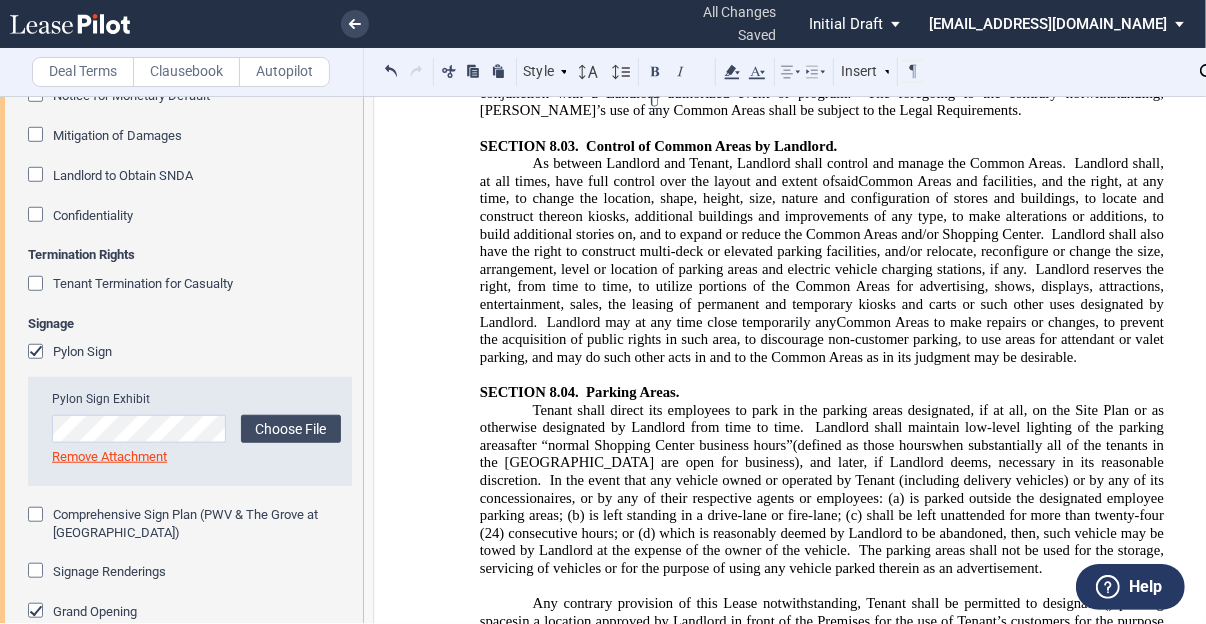 click on "﻿" at bounding box center (822, 991) 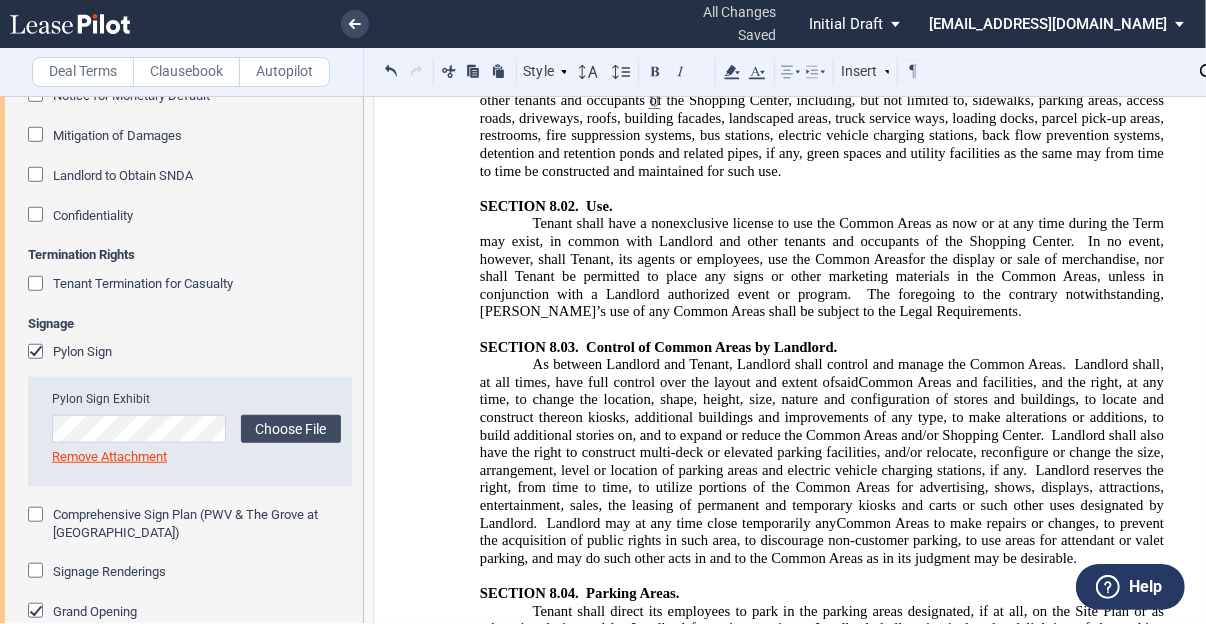 scroll, scrollTop: 14029, scrollLeft: 0, axis: vertical 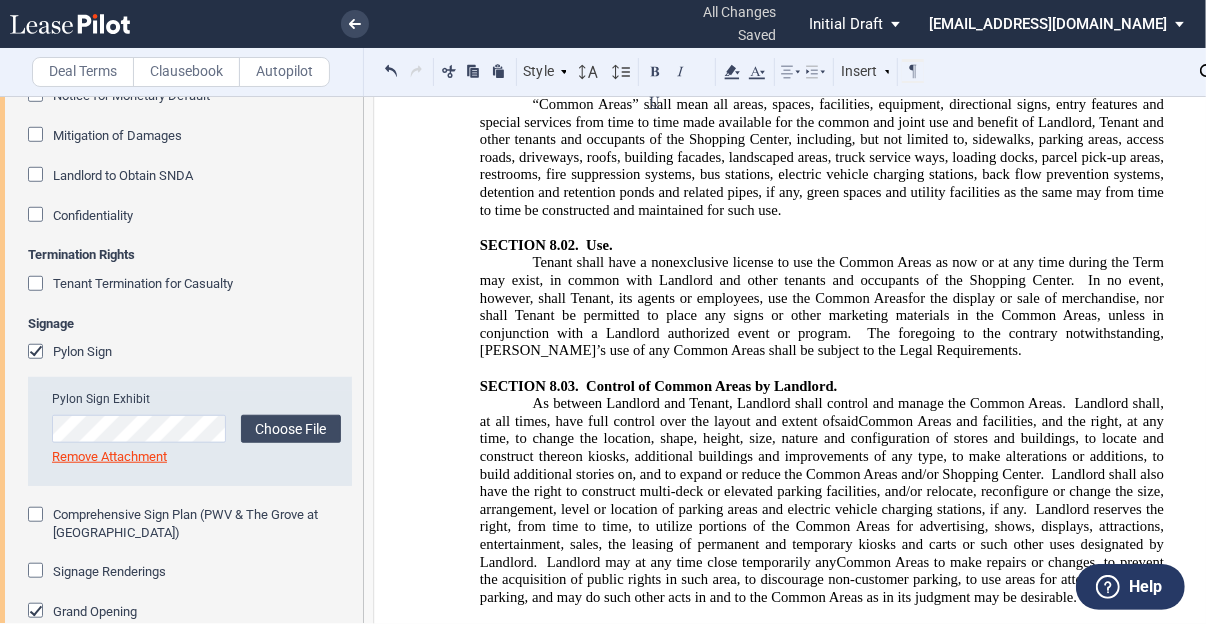 click on "Tenant shall direct its employees to park in the parking areas designated, if at all, on the Site Plan or as otherwise designated by Landlord from time to time. Tenant shall direct its employees to park in the parking area designated as employee parking by Landlord from time to time.    Tenant shall comply with Landlord’s parking regulations as set forth on  Exhibit   ﻿ ﻿  attached hereto and incorporated herein, and any amendments thereto.    Tenant shall comply with Landlord’s parking regulations as set forth on  Exhibit   ﻿ ﻿  attached hereto and incorporated herein, and any amendments thereto.    Landlord shall maintain low-level lighting of the parking areas  located within the Shopping Center  after “normal Shopping Center business hours”  (defined as those hours  when substantially all of the tenants in the Shopping Center are open for business ) , and later, if Landlord deems, necessary in its reasonable discretion.        is left standing in a drive-lane or fire-lane; (c)" at bounding box center (822, 729) 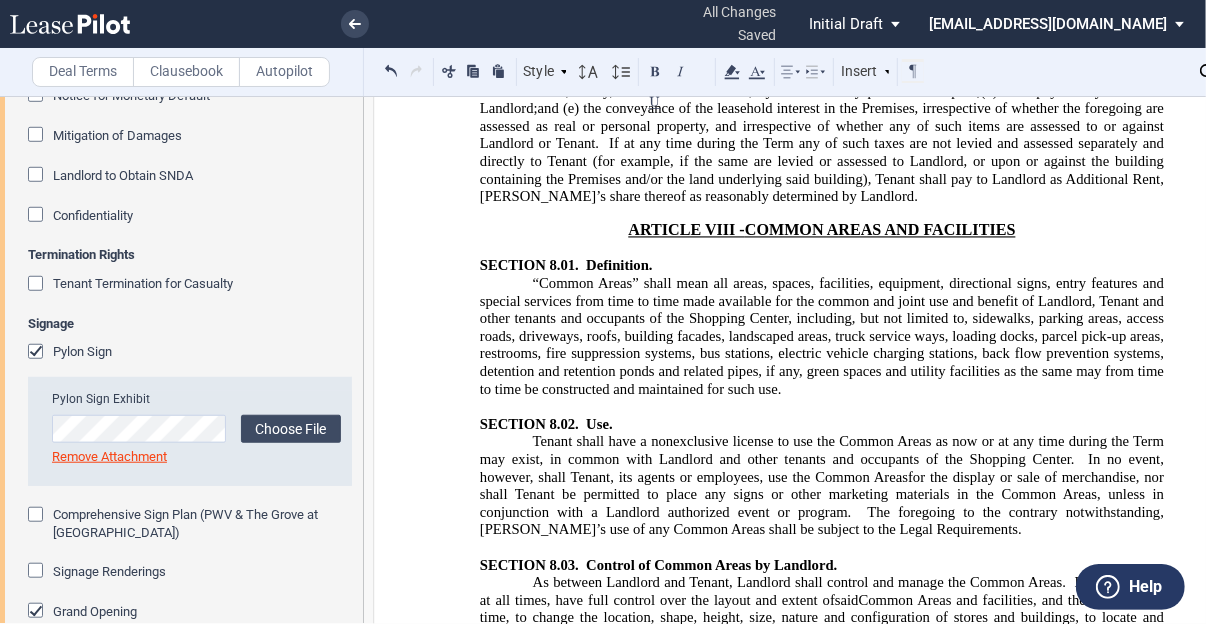 scroll, scrollTop: 13851, scrollLeft: 0, axis: vertical 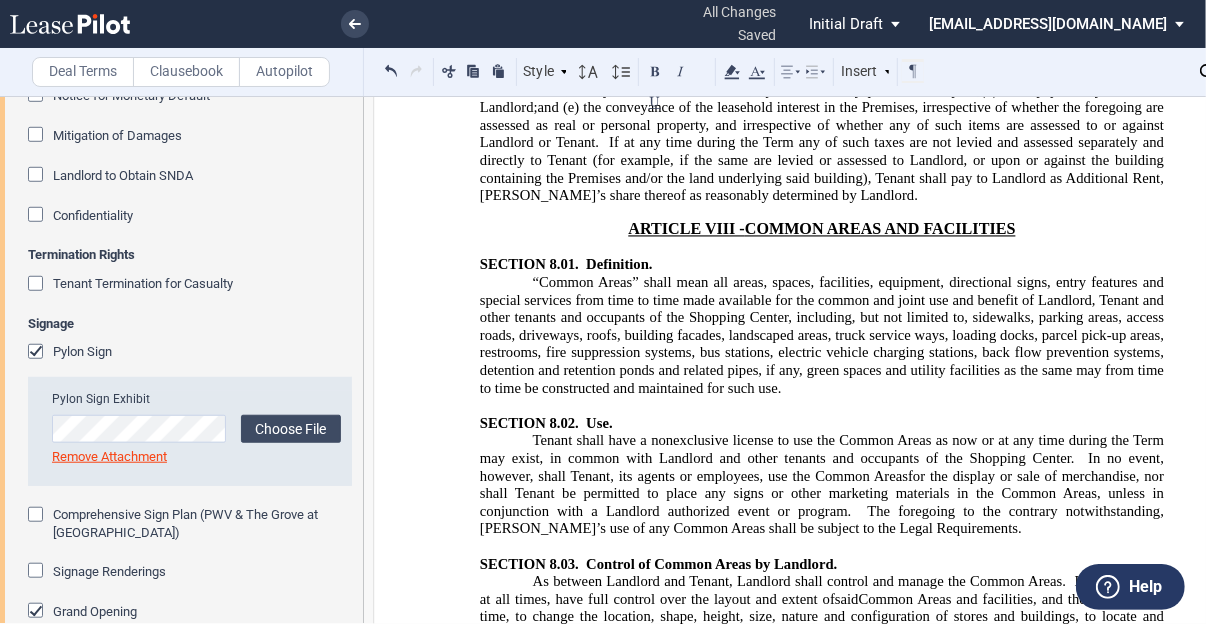 click on "Tenant shall direct its employees to park in the parking areas designated, if at all, on the Site Plan or as otherwise designated by Landlord from time to time. Tenant shall direct its employees to park in the parking area designated as employee parking by Landlord from time to time.    Tenant shall comply with Landlord’s parking regulations as set forth on  Exhibit   ﻿ ﻿  attached hereto and incorporated herein, and any amendments thereto.    Tenant shall comply with Landlord’s parking regulations as set forth on  Exhibit   ﻿ ﻿  attached hereto and incorporated herein, and any amendments thereto.    Landlord shall maintain low-level lighting of the parking areas  located within the Shopping Center  after “normal Shopping Center business hours”  (defined as those hours  when substantially all of the tenants in the Shopping Center are open for business ) , and later, if Landlord deems, necessary in its reasonable discretion.        is left standing in a drive-lane or fire-lane; (c)" at bounding box center [822, 907] 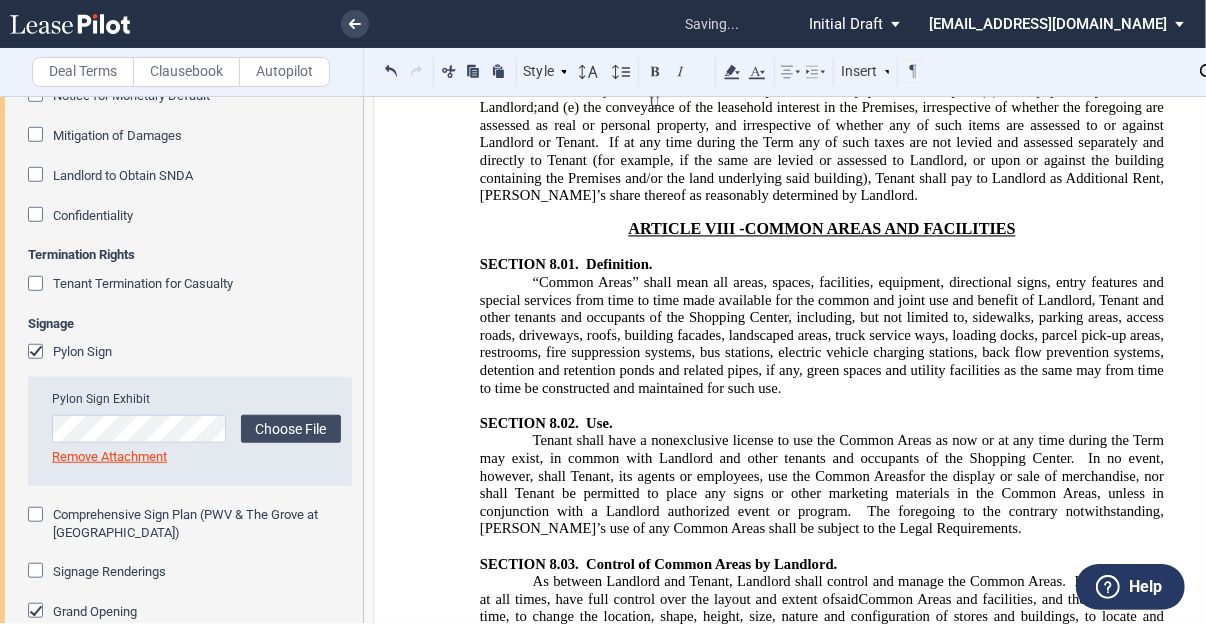 click on "Notwithstanding the foregoing to the contrary, s" 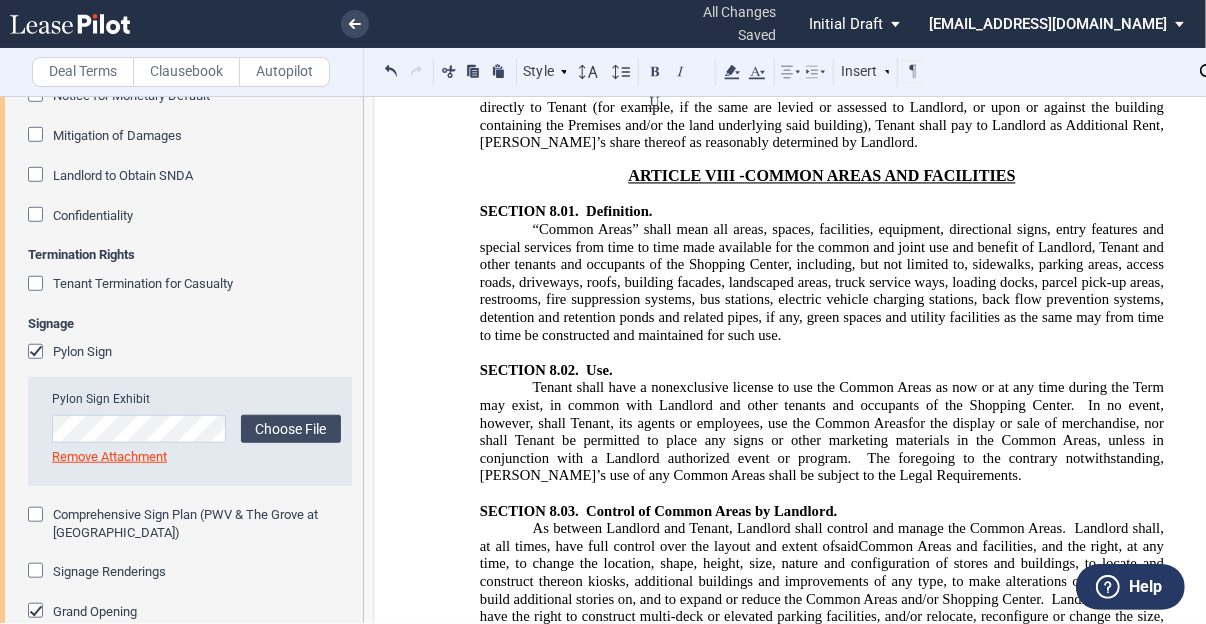 scroll, scrollTop: 13931, scrollLeft: 0, axis: vertical 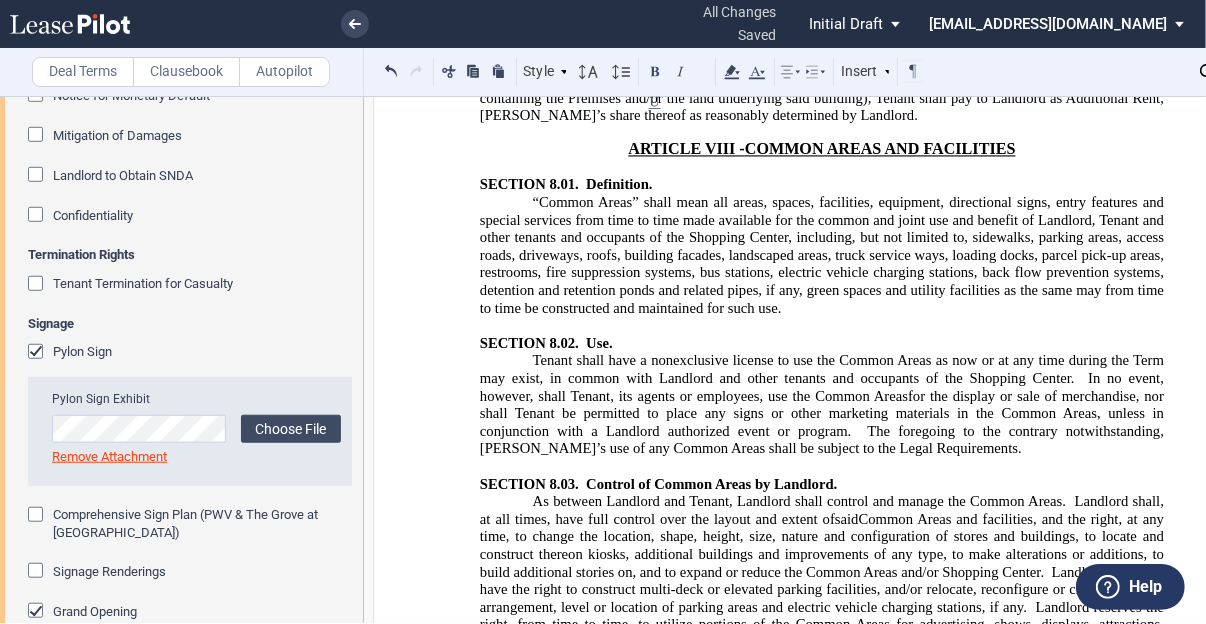 drag, startPoint x: 617, startPoint y: 465, endPoint x: 553, endPoint y: 490, distance: 68.70953 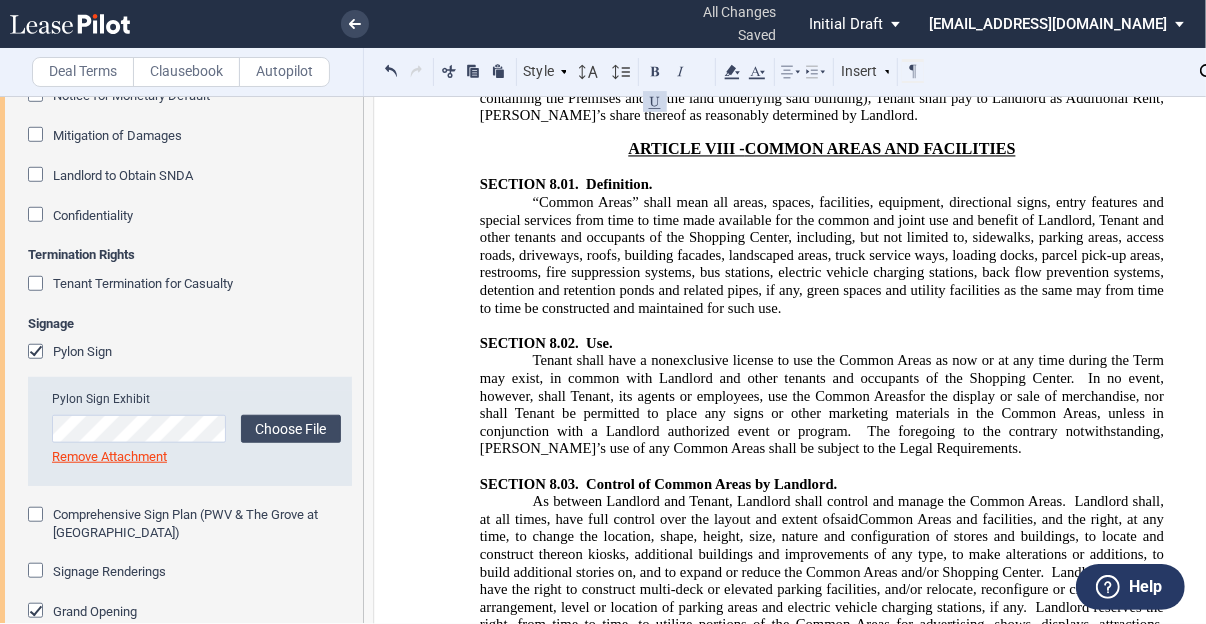 click at bounding box center (655, 101) 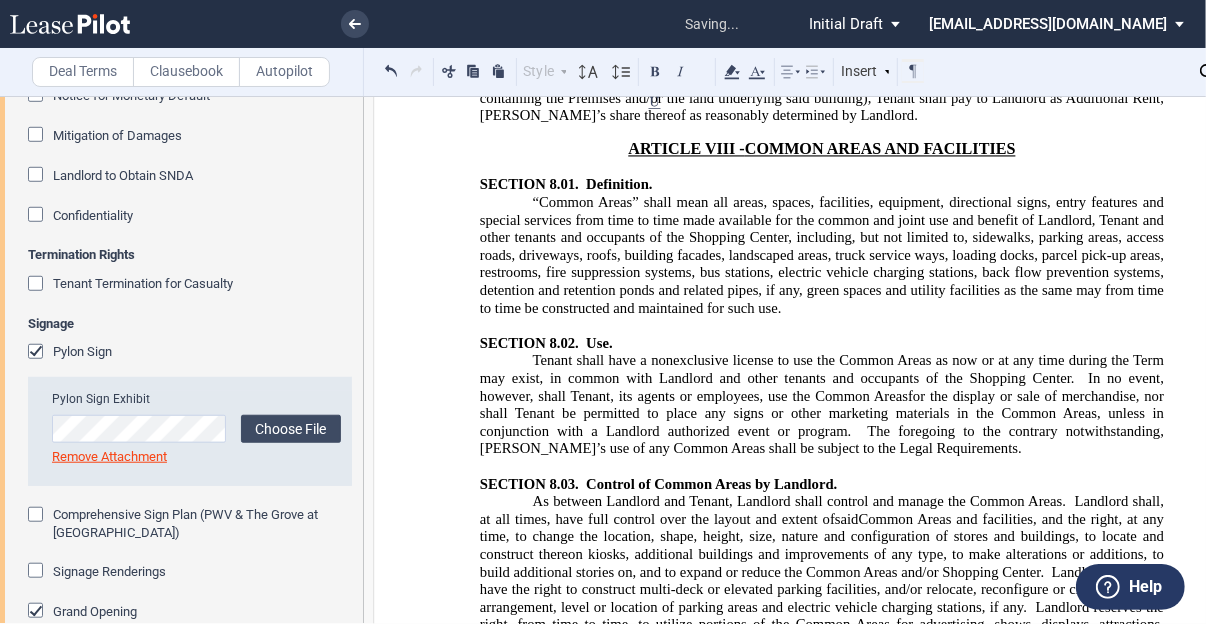 drag, startPoint x: 1027, startPoint y: 467, endPoint x: 1052, endPoint y: 446, distance: 32.649654 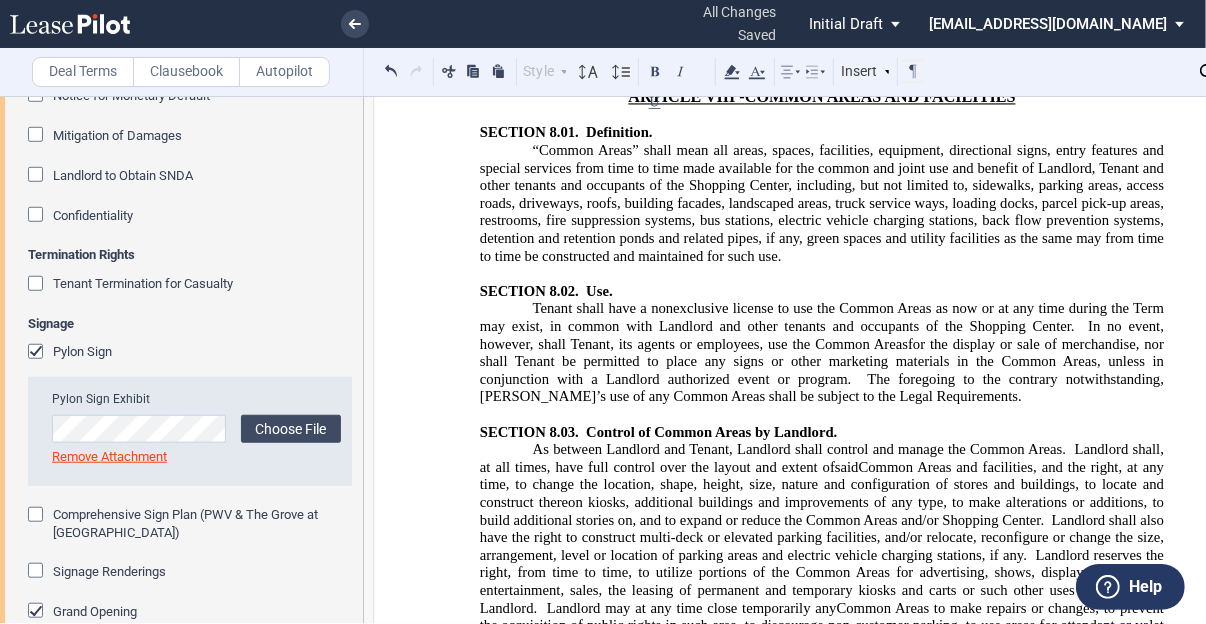 scroll, scrollTop: 14011, scrollLeft: 0, axis: vertical 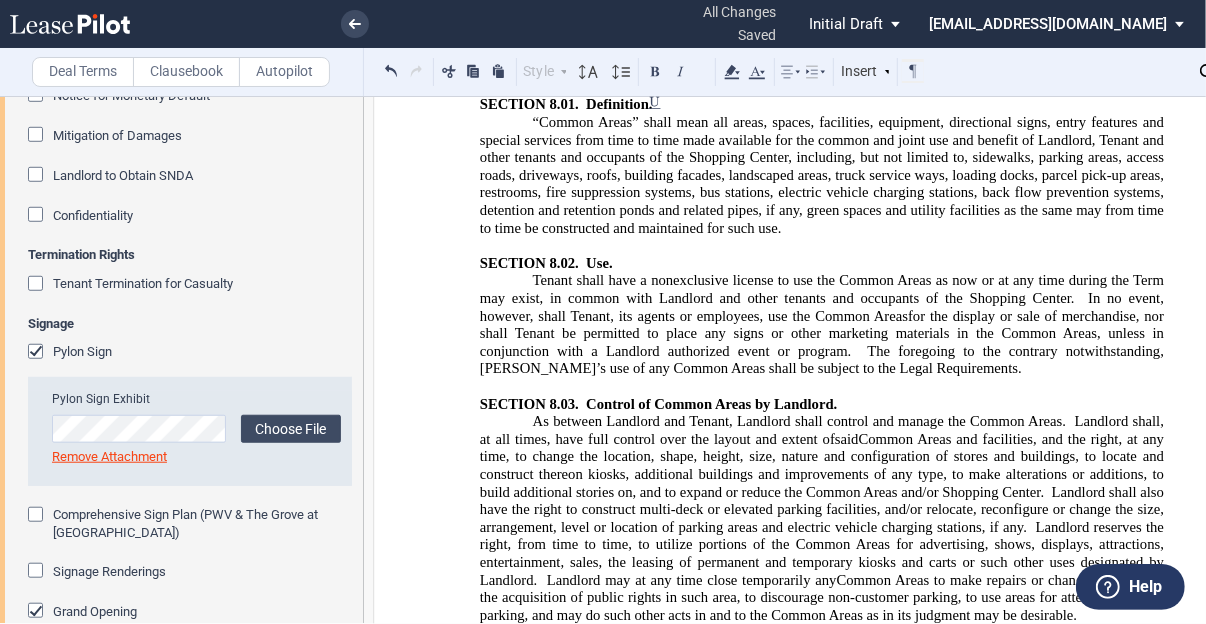 drag, startPoint x: 512, startPoint y: 410, endPoint x: 1042, endPoint y: 450, distance: 531.50726 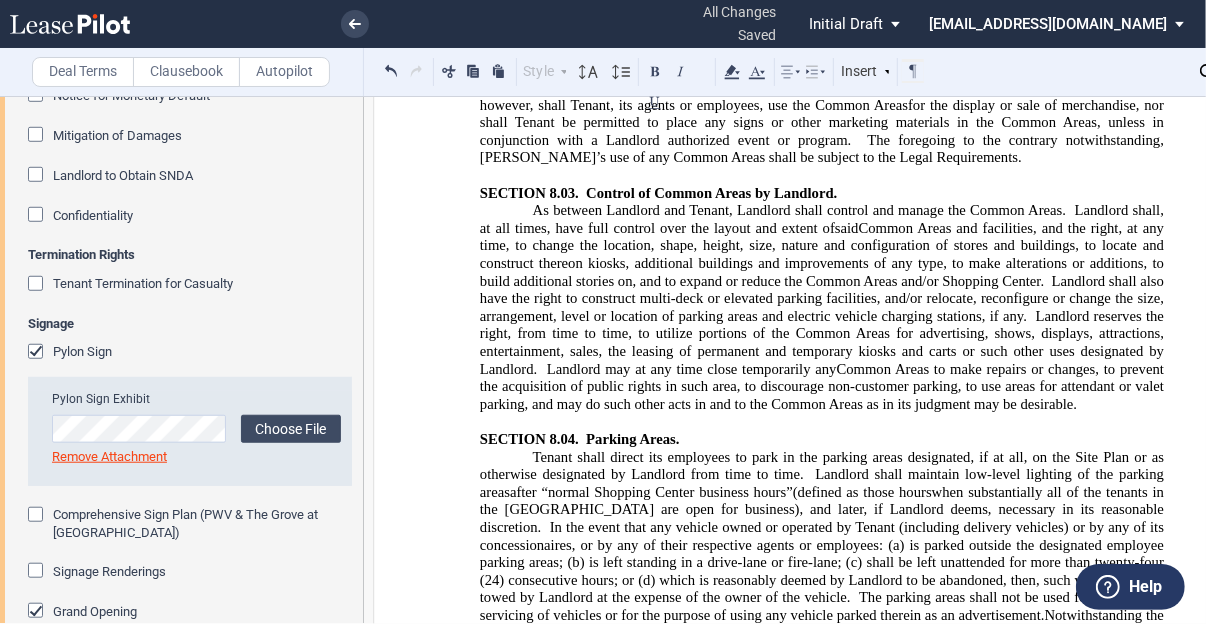 scroll, scrollTop: 14251, scrollLeft: 0, axis: vertical 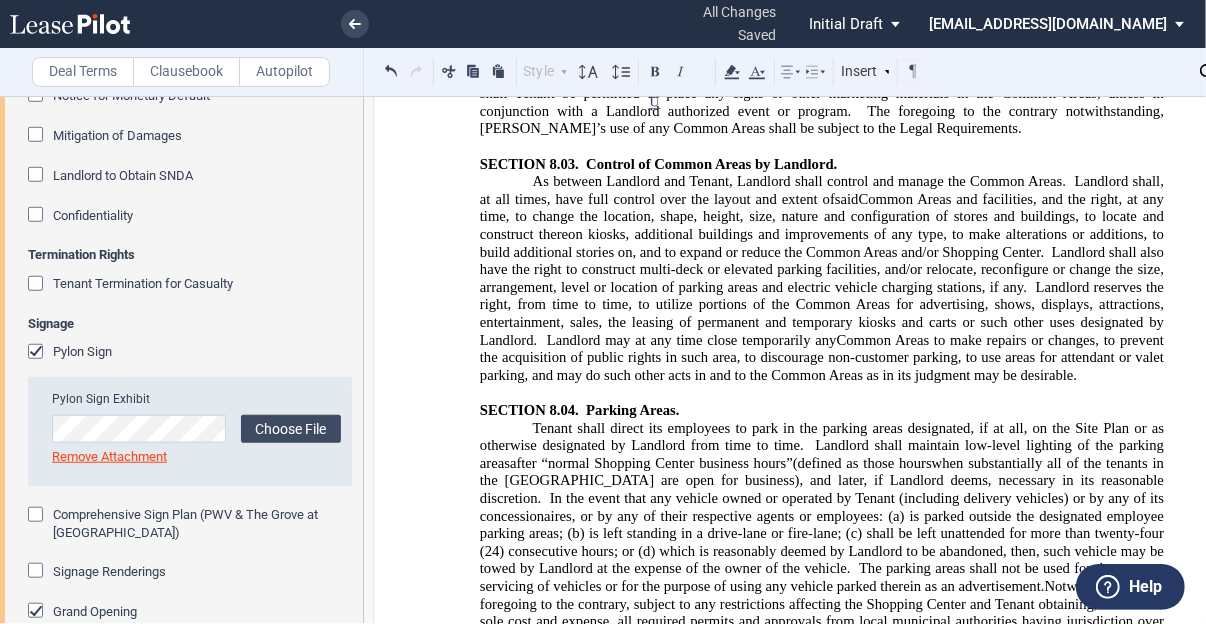 drag, startPoint x: 1000, startPoint y: 439, endPoint x: 694, endPoint y: 555, distance: 327.24915 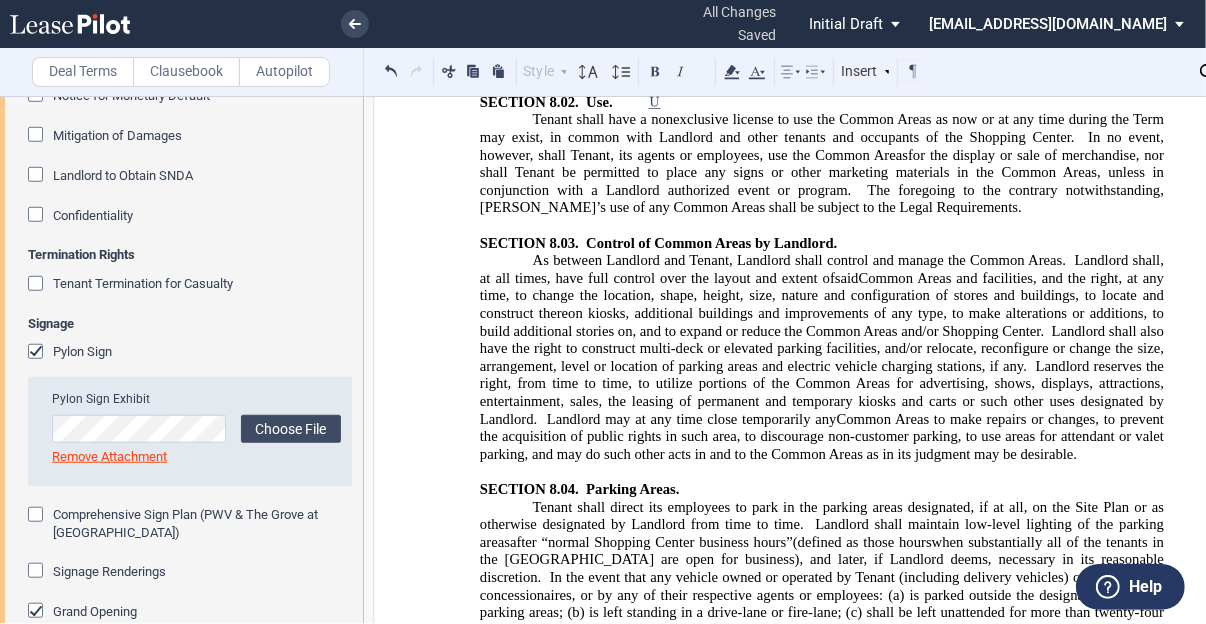 scroll, scrollTop: 14011, scrollLeft: 0, axis: vertical 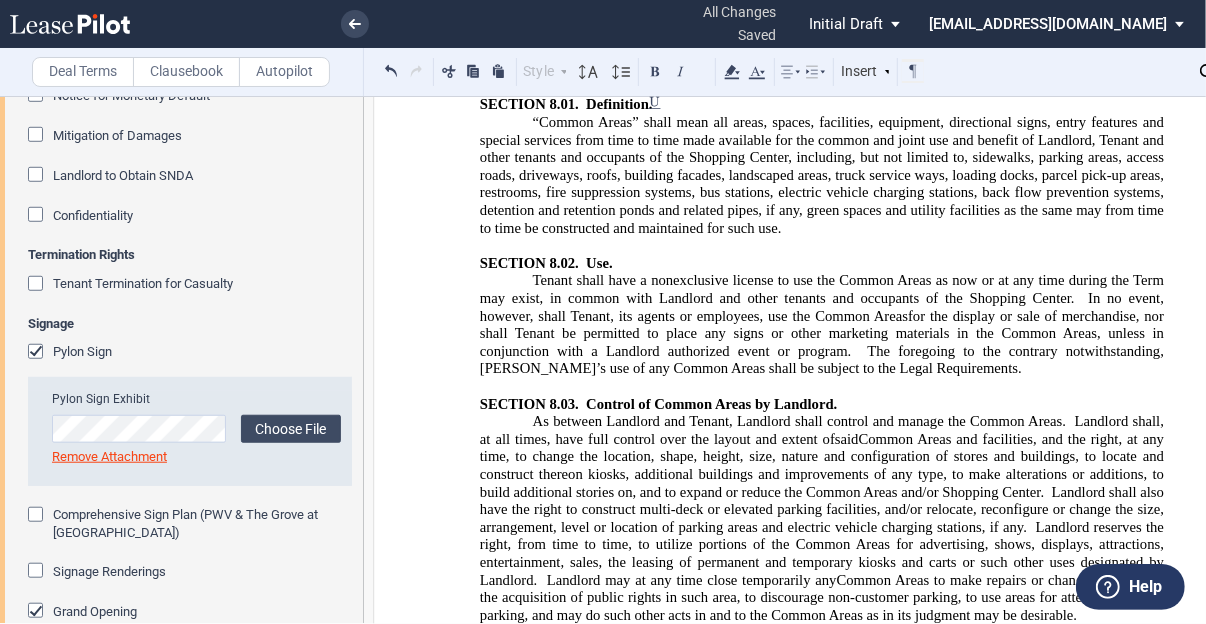 click on "Tenant shall direct its employees to park in the parking areas designated, if at all, on the Site Plan or as otherwise designated by Landlord from time to time. Tenant shall direct its employees to park in the parking area designated as employee parking by Landlord from time to time.    Tenant shall comply with Landlord’s parking regulations as set forth on  Exhibit   ﻿ ﻿  attached hereto and incorporated herein, and any amendments thereto.    Tenant shall comply with Landlord’s parking regulations as set forth on  Exhibit   ﻿ ﻿  attached hereto and incorporated herein, and any amendments thereto.    Landlord shall maintain low-level lighting of the parking areas  located within the Shopping Center  after “normal Shopping Center business hours”  (defined as those hours  when substantially all of the tenants in the Shopping Center are open for business ) , and later, if Landlord deems, necessary in its reasonable discretion.        is left standing in a drive-lane or fire-lane; (c)" at bounding box center (822, 791) 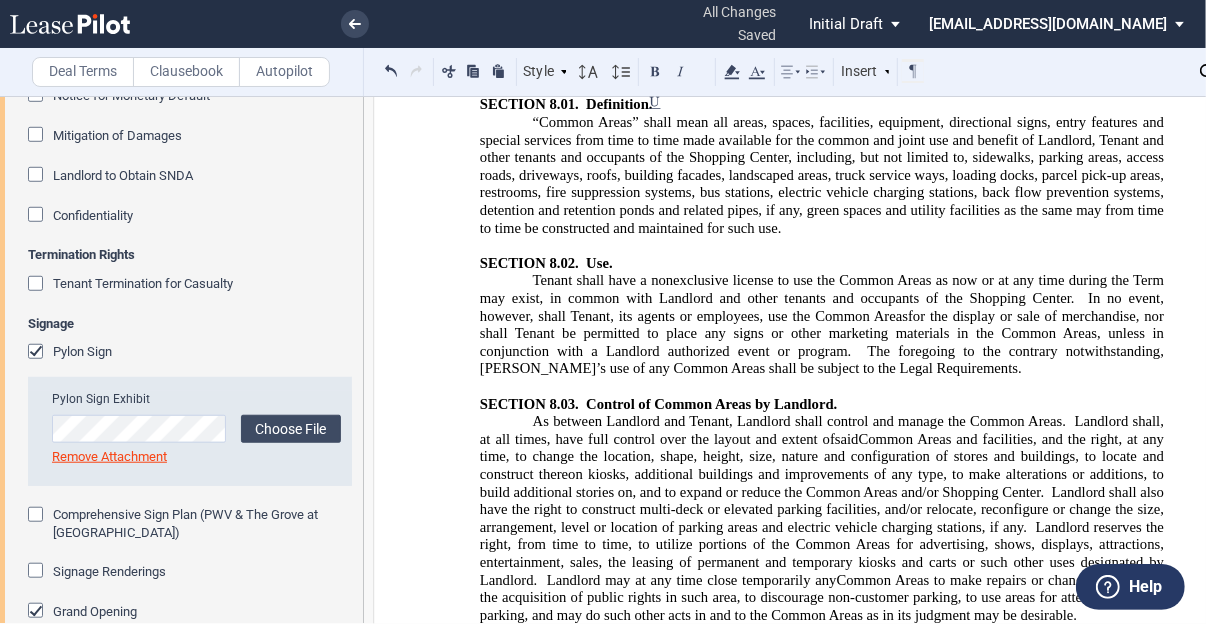 click 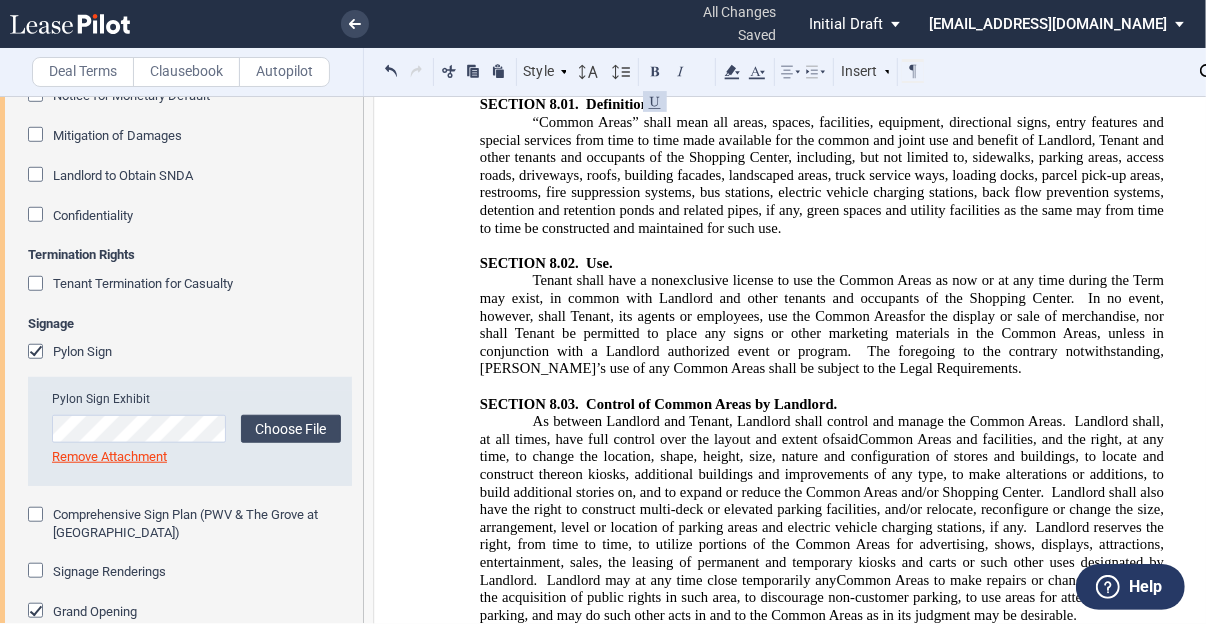 click on "Notwithstanding the foregoing to the contrary, s ubject to any restrictions affecting the Shopping Center and Tenant obtaining, at Tenant's sole cost and expense, all required permits and approvals from local municipal authorities having jurisdiction over the Shopping Center,   Tenant shall be permitted to park a delivery vehicle in    that area of  the  parking lot  designated on  Exhibit A  as the "Approved Parking Area"  twenty-four (24) hours per day, which may bear Tenant's company logos.   If, in Landlord’s sole, but reasonable discretion, Tenant’s designation of the parking spaces or Tenant’s customers’ use of such spaces is causing a material impediment to Landlord’s ownership and operation of the Shopping Center (including Landlord’s need to maintain good and amicable relations with the other tenants of the Shopping Center), or if Tenant fails to comply with this  Section 8.04" 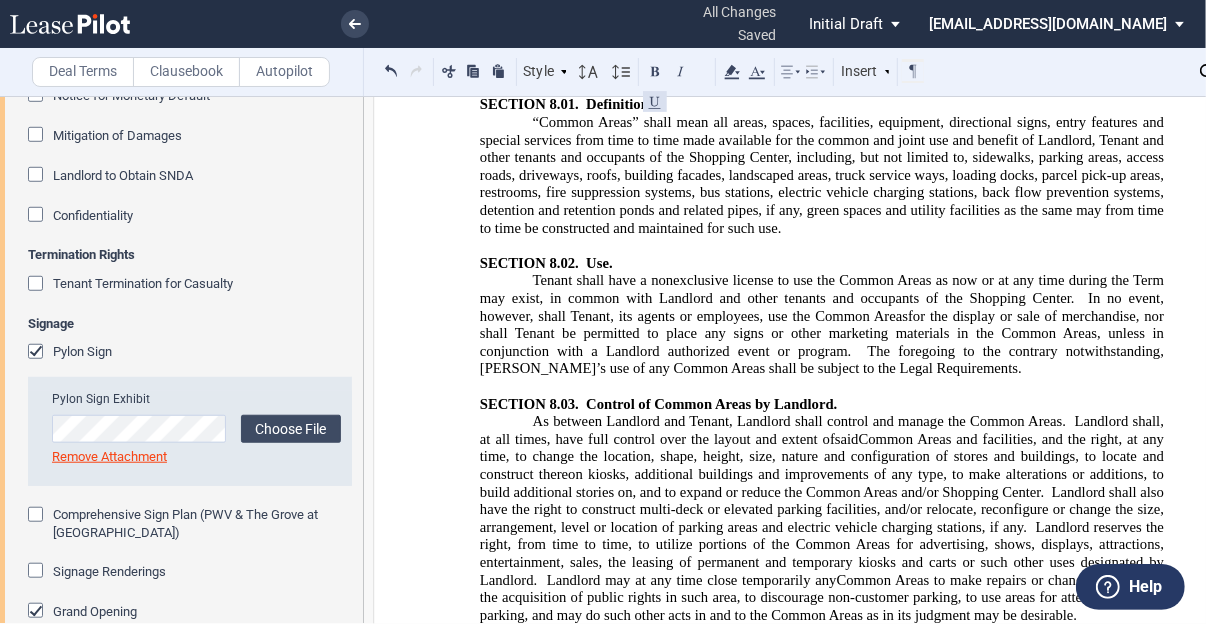 click at bounding box center [655, 101] 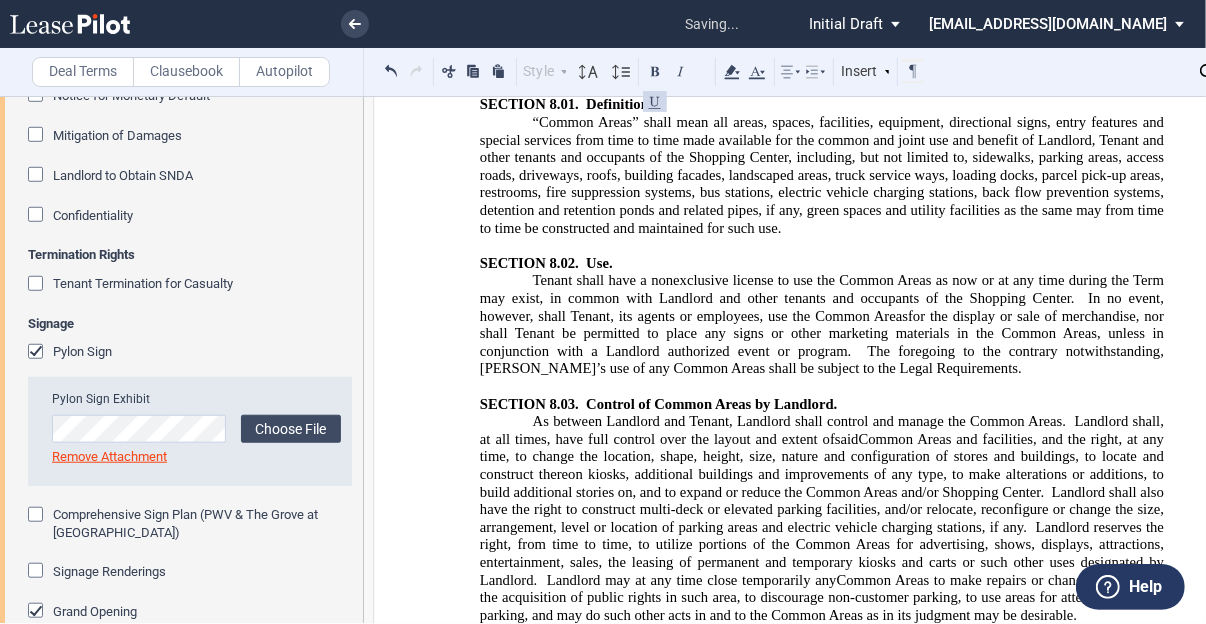 click on "If, in [PERSON_NAME]’s sole, but reasonable discretion, [PERSON_NAME]’s designation of the parking spaces or Tenant’s customers’ use of such spaces is causing a material impediment to Landlord’s ownership and operation of the Shopping Center (including Landlord’s need to maintain good and amicable relations with the other tenants of the Shopping Center), or if Tenant fails to comply with this" 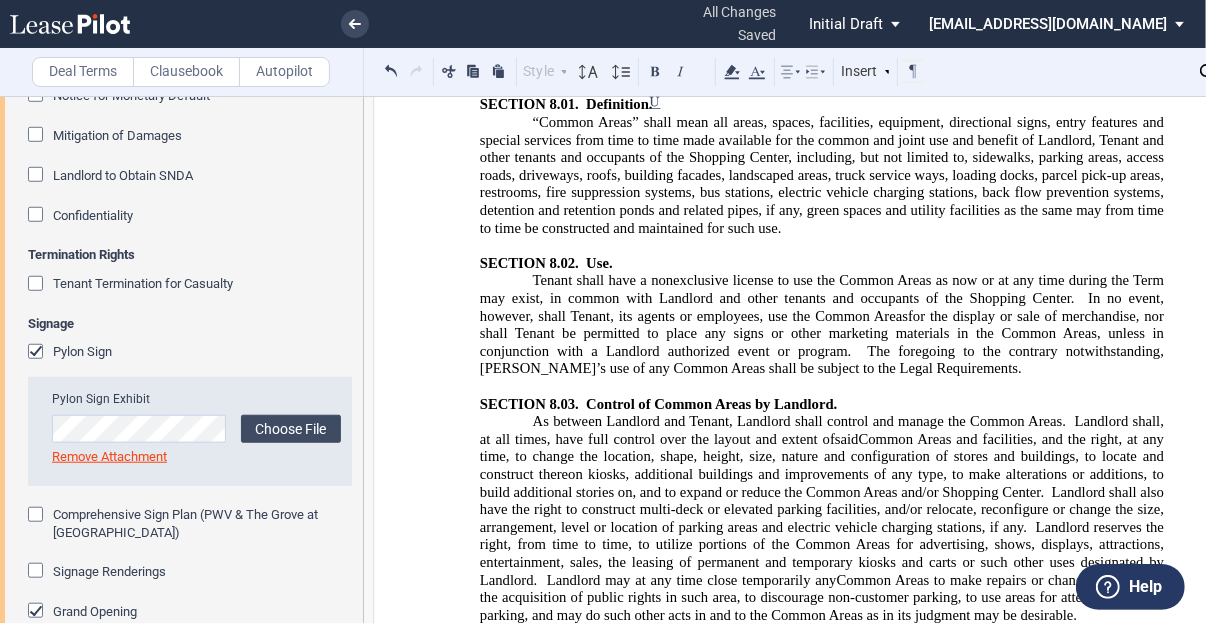 click on "a" 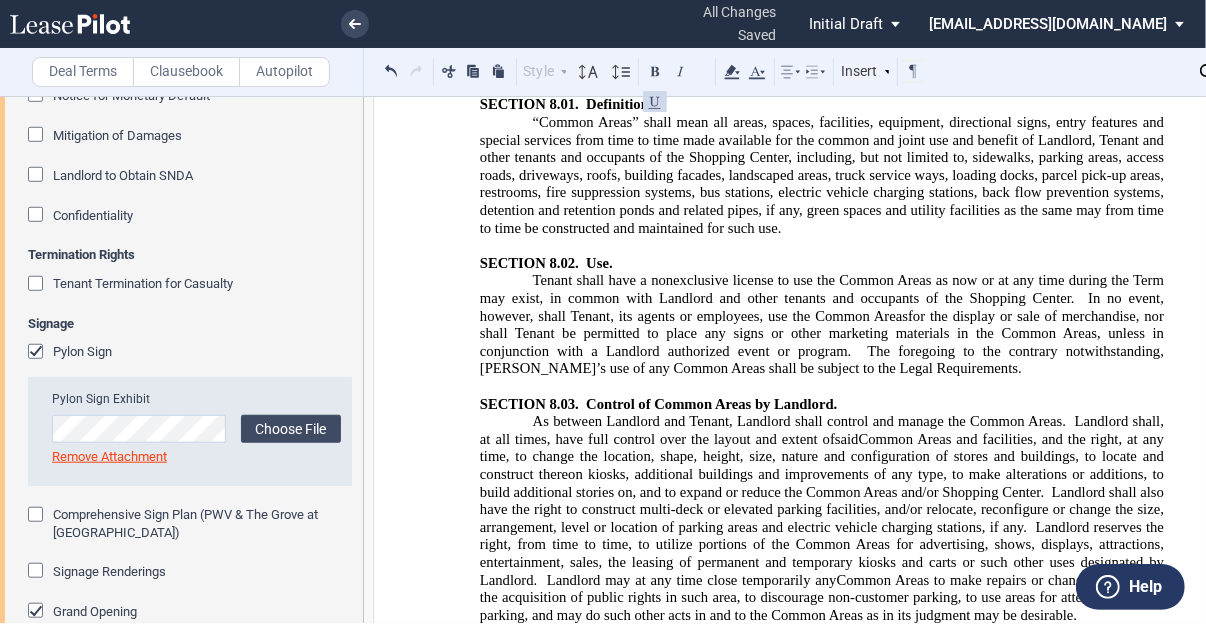 click at bounding box center [655, 101] 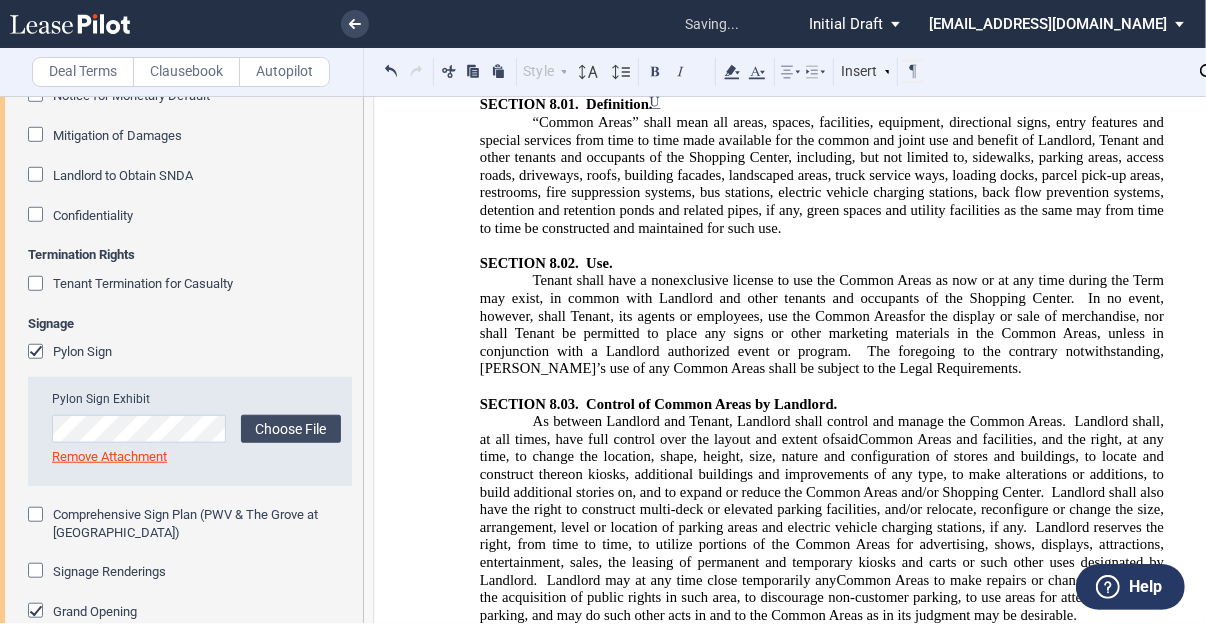 click on "If, in [PERSON_NAME]’s sole, but reasonable discretion, [PERSON_NAME]’s designation of the parking spaces or Tenant’s customers’ use of such spaces is causing a material impediment to Landlord’s ownership and operation of the Shopping Center (including Landlord’s need to maintain good and amicable relations with the other tenants of the Shopping Center), or if Tenant fails to comply with this" 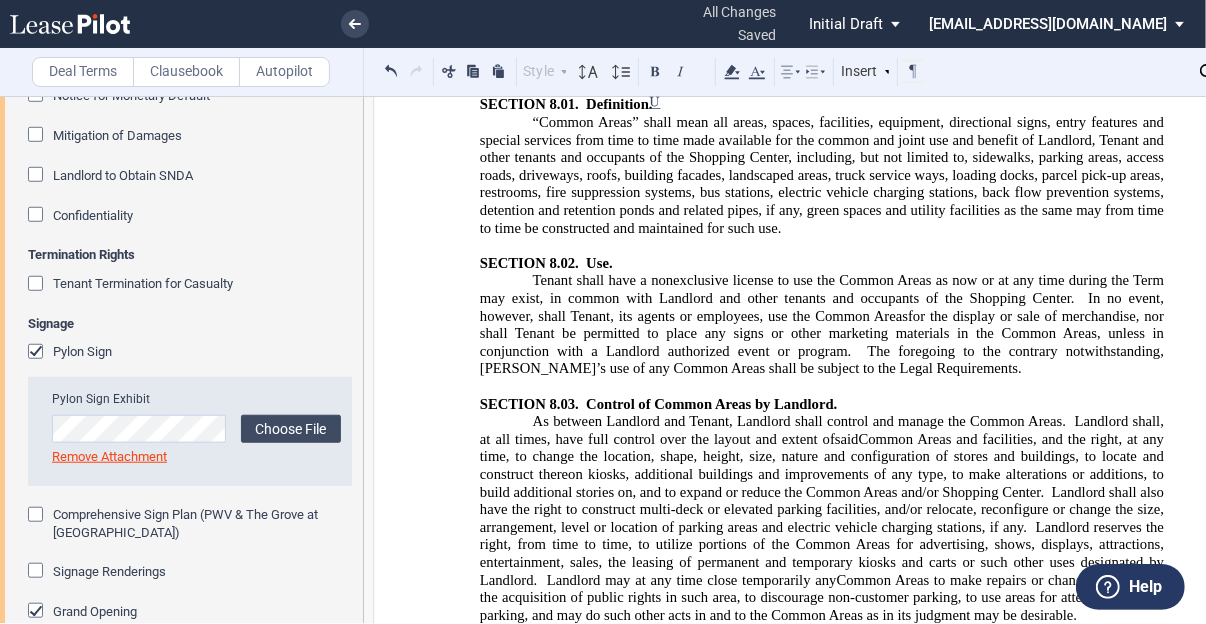 drag, startPoint x: 725, startPoint y: 393, endPoint x: 486, endPoint y: 389, distance: 239.03348 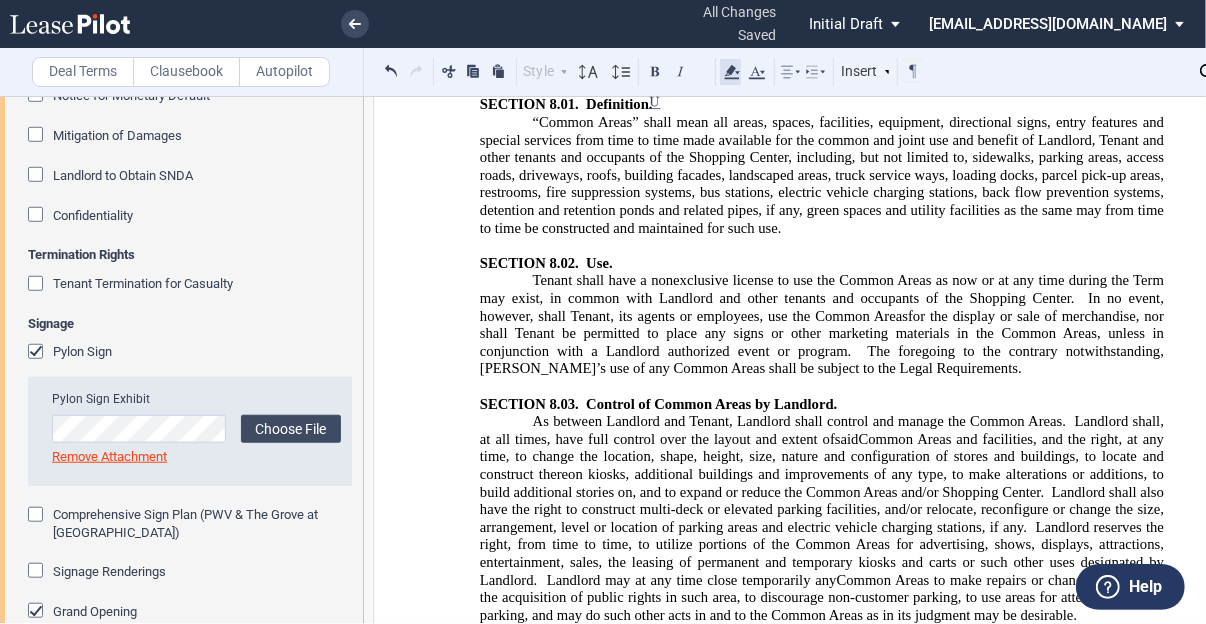 click 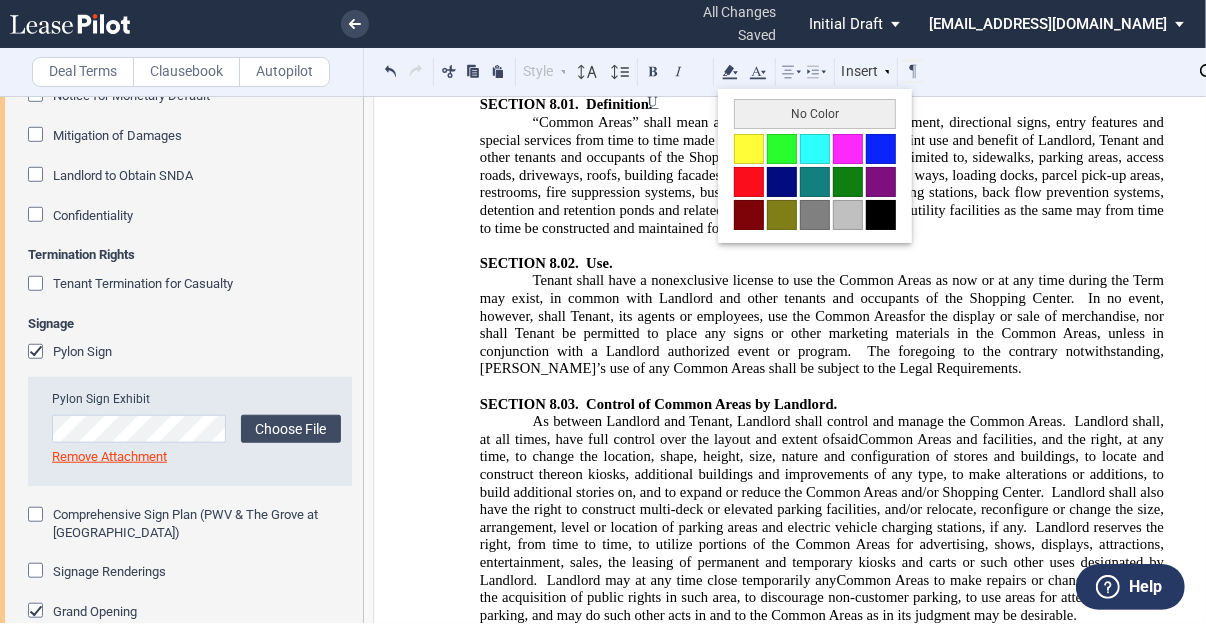 click at bounding box center [749, 149] 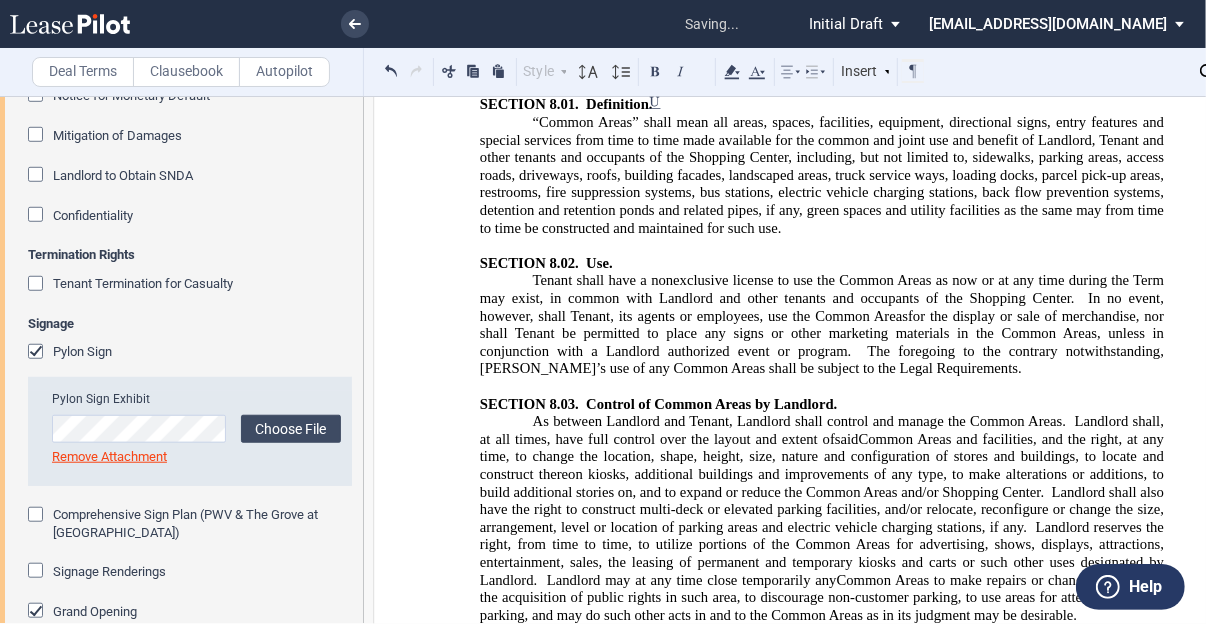 click on "Section 8.04" 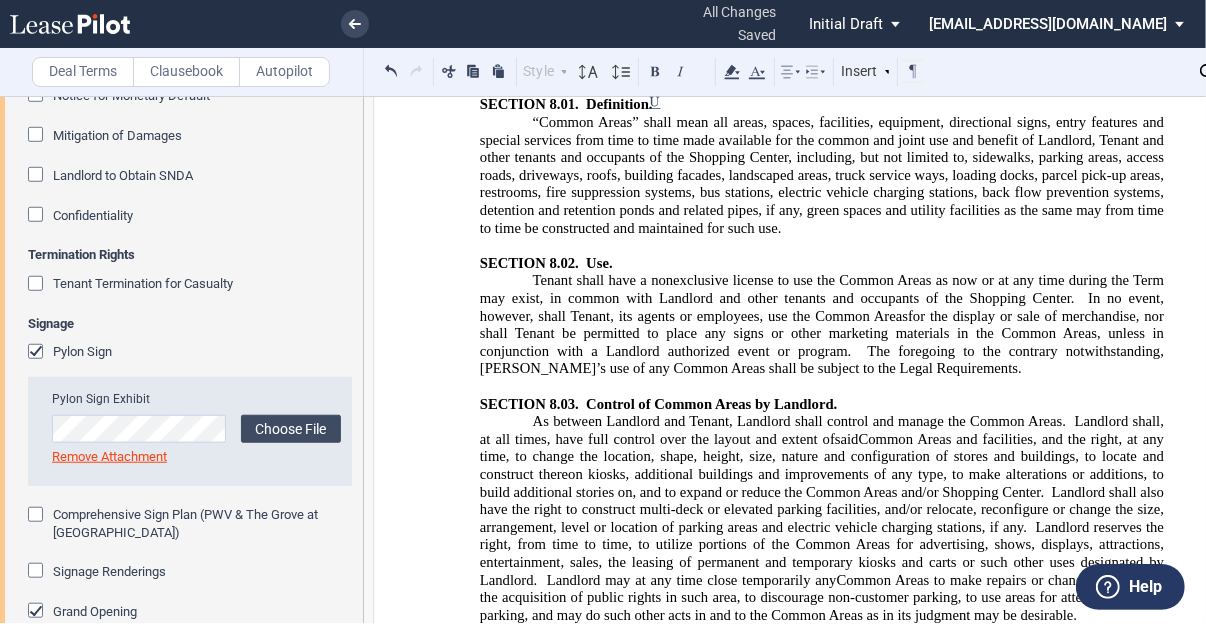 drag, startPoint x: 825, startPoint y: 411, endPoint x: 1190, endPoint y: 411, distance: 365 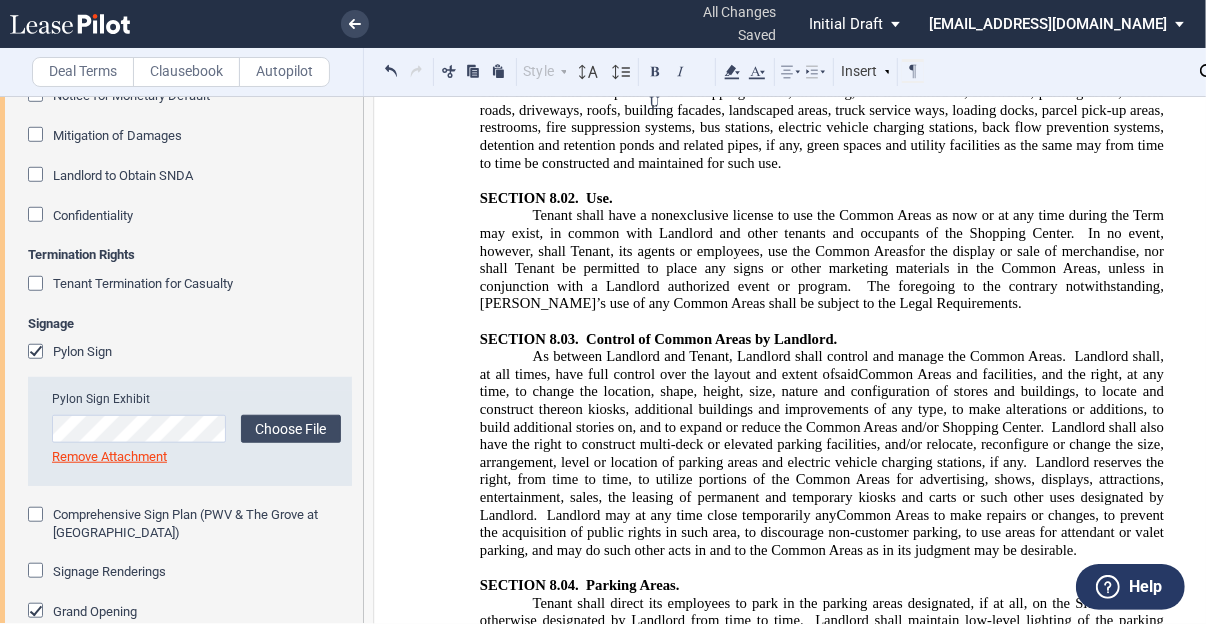 scroll, scrollTop: 14251, scrollLeft: 0, axis: vertical 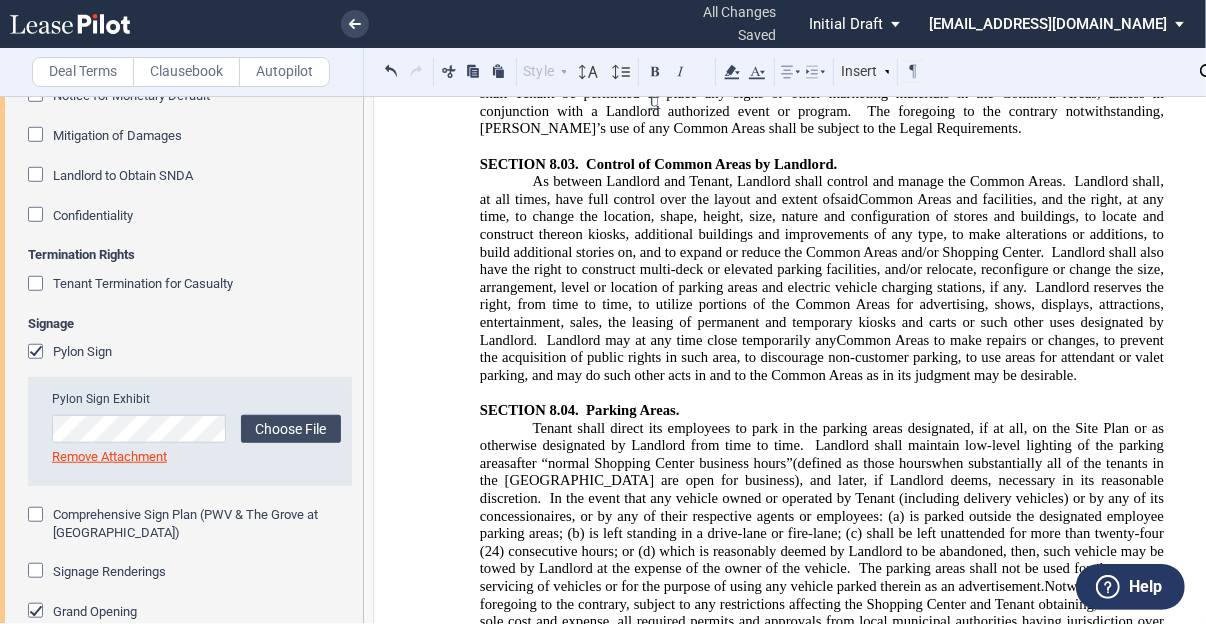 click on "If, in Landlord’s sole, but reasonable discretion, Tenant’s perpetual parking of its delivery vehicle is causing a material impediment to Landlord’s operation of the Shopping Center (including Landlord’s need to maintain good and amicable relations with the other tenants of the Shopping Center), or if Tenant fails to comply with this" 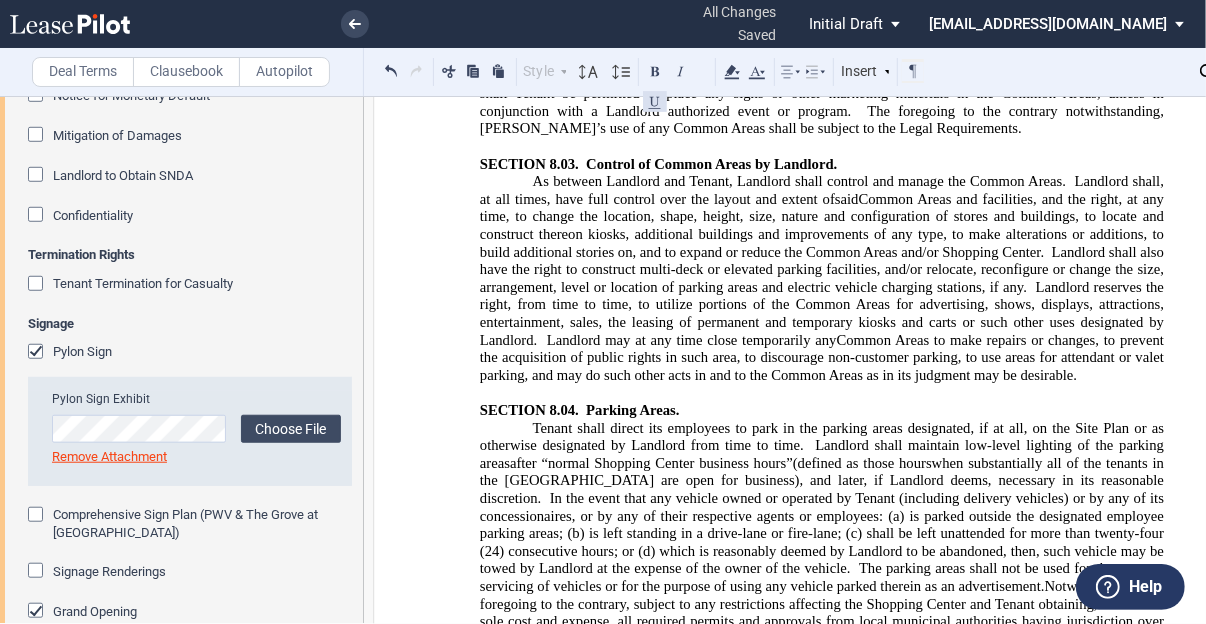 click at bounding box center (655, 101) 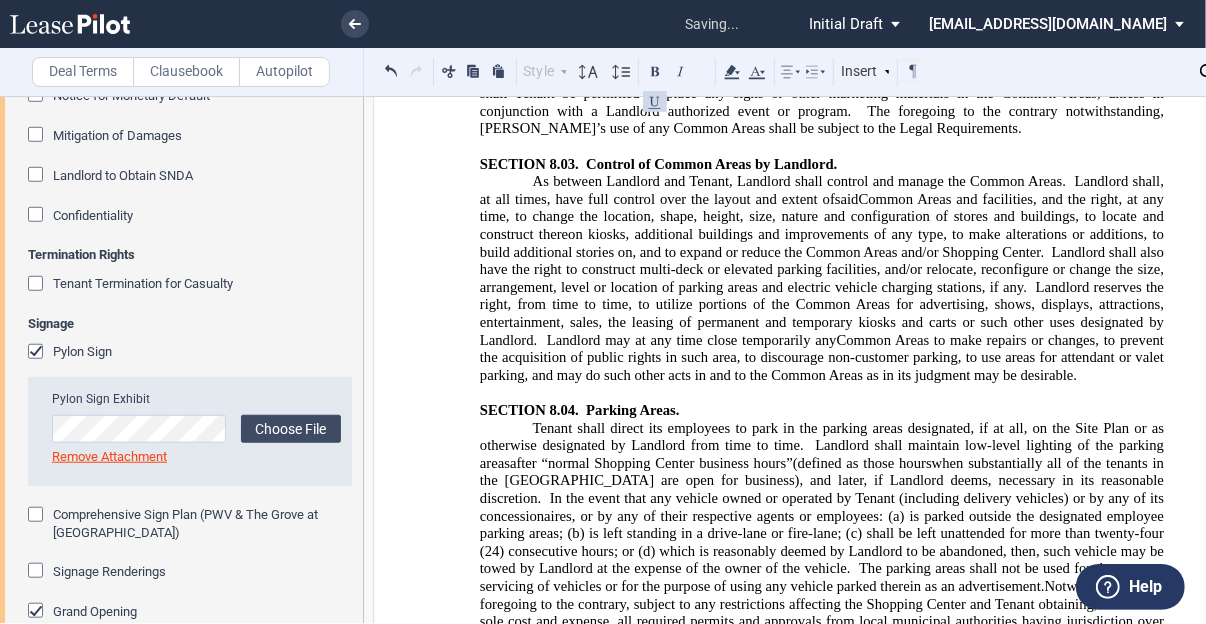 click on "s the "Approved Parking Area"" 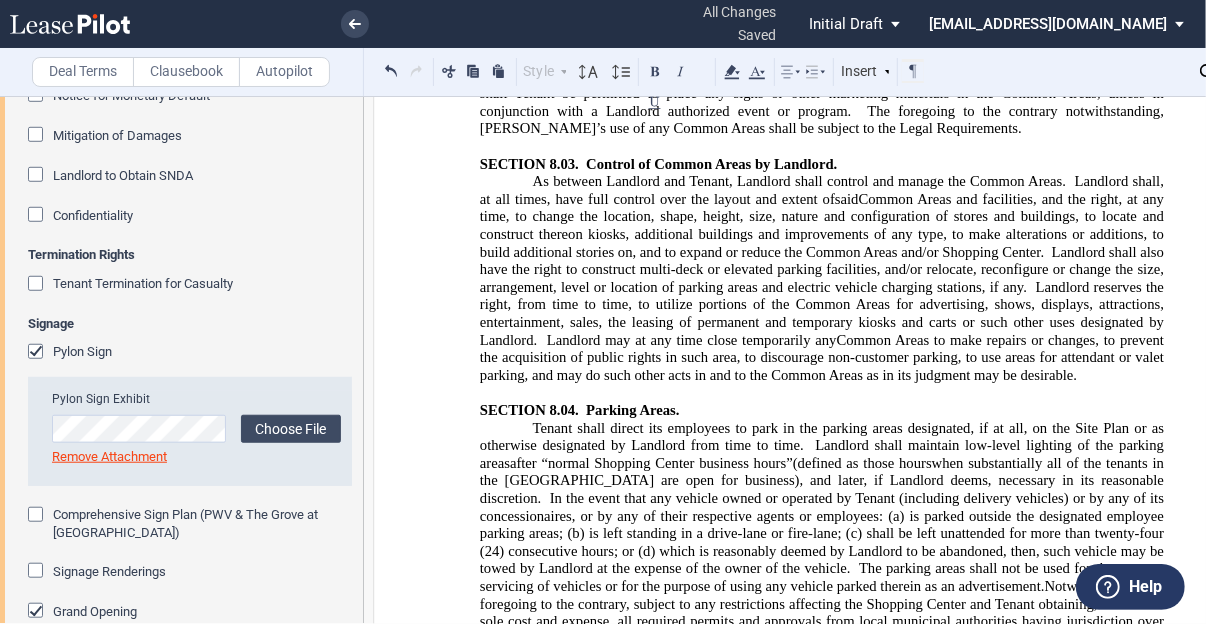 drag, startPoint x: 550, startPoint y: 151, endPoint x: 573, endPoint y: 116, distance: 41.880783 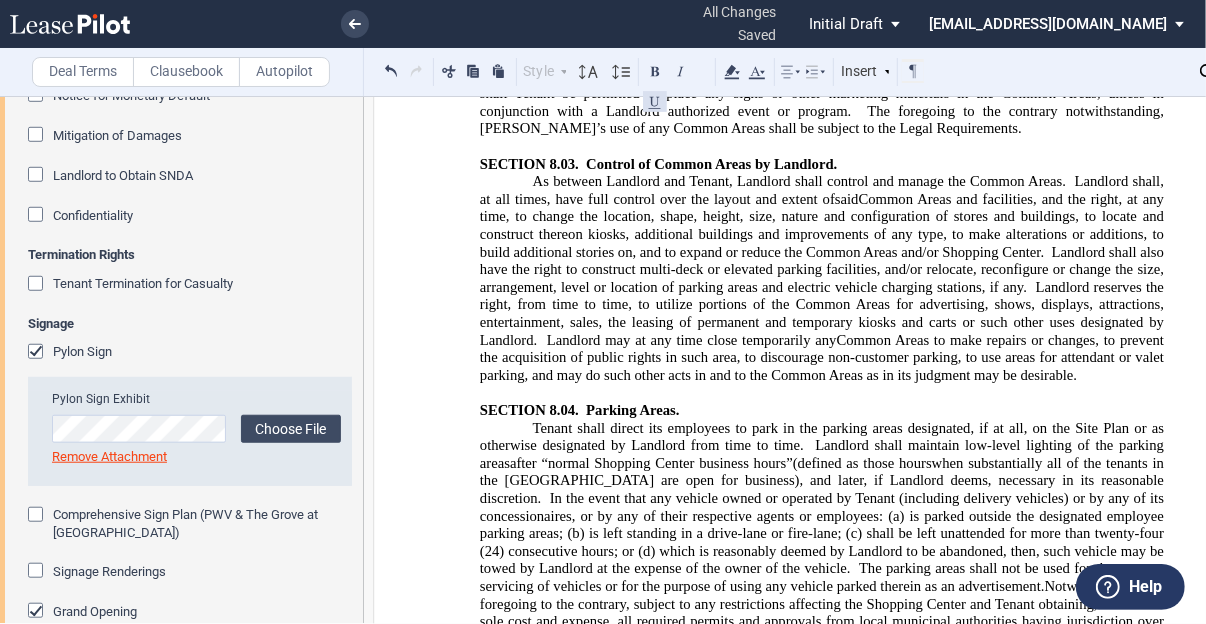 click at bounding box center (655, 101) 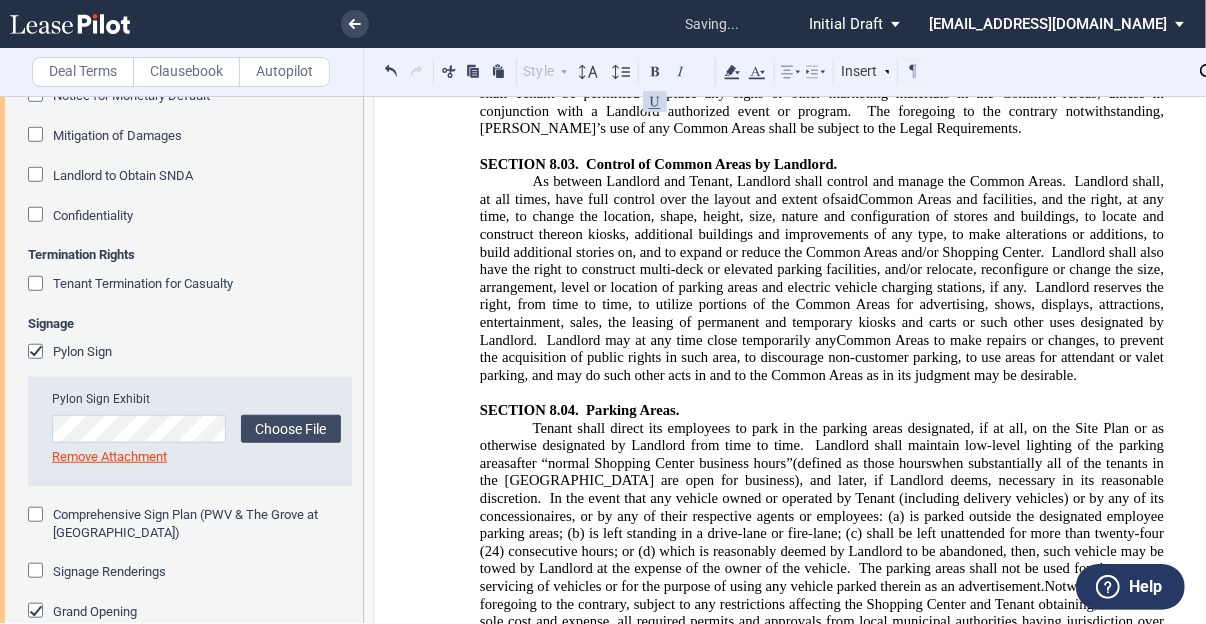 click at bounding box center [655, 101] 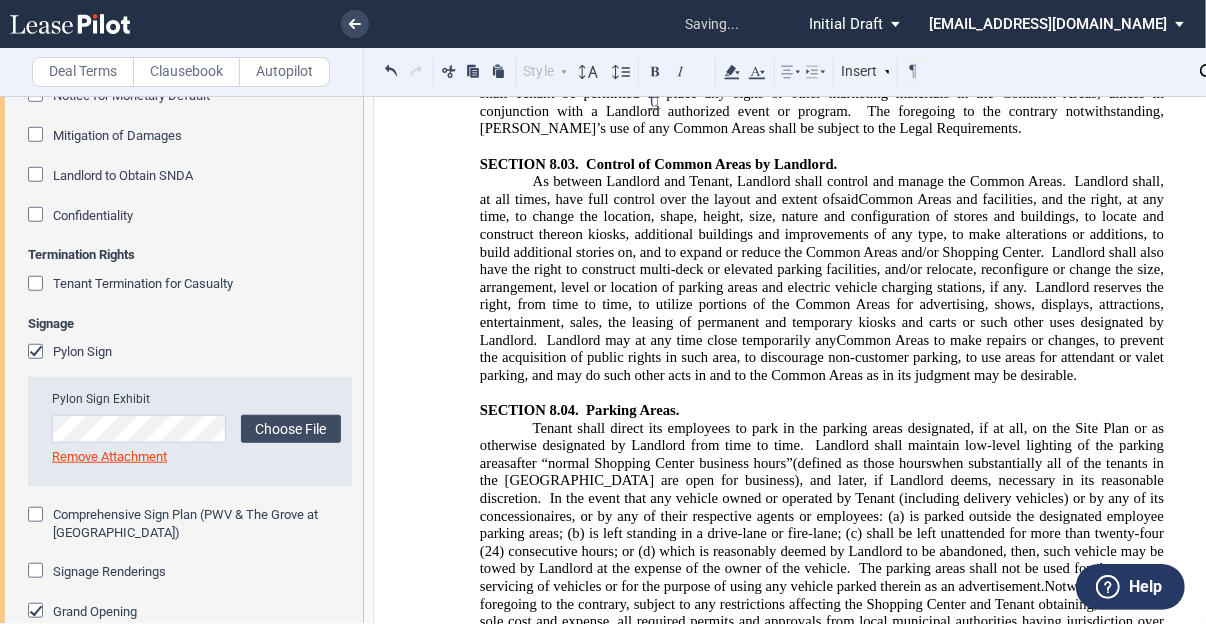 click on ", Landlord may revoke Tenant’s right to overnight parking of the delivery vehicle by providing at least thirty" 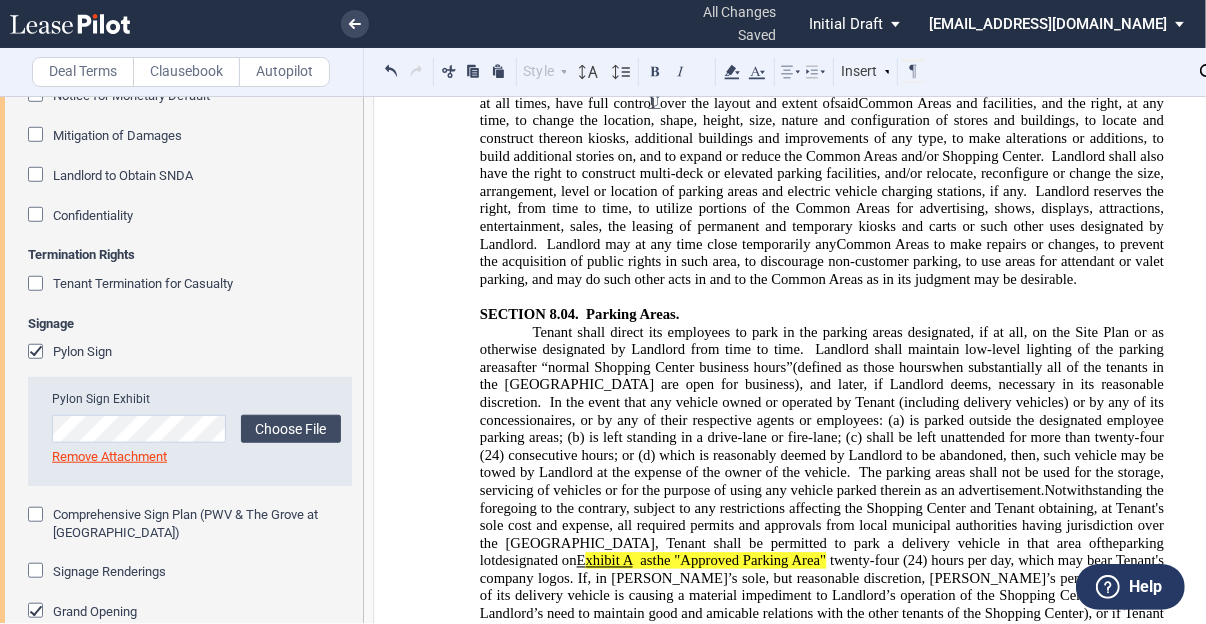 scroll, scrollTop: 14491, scrollLeft: 0, axis: vertical 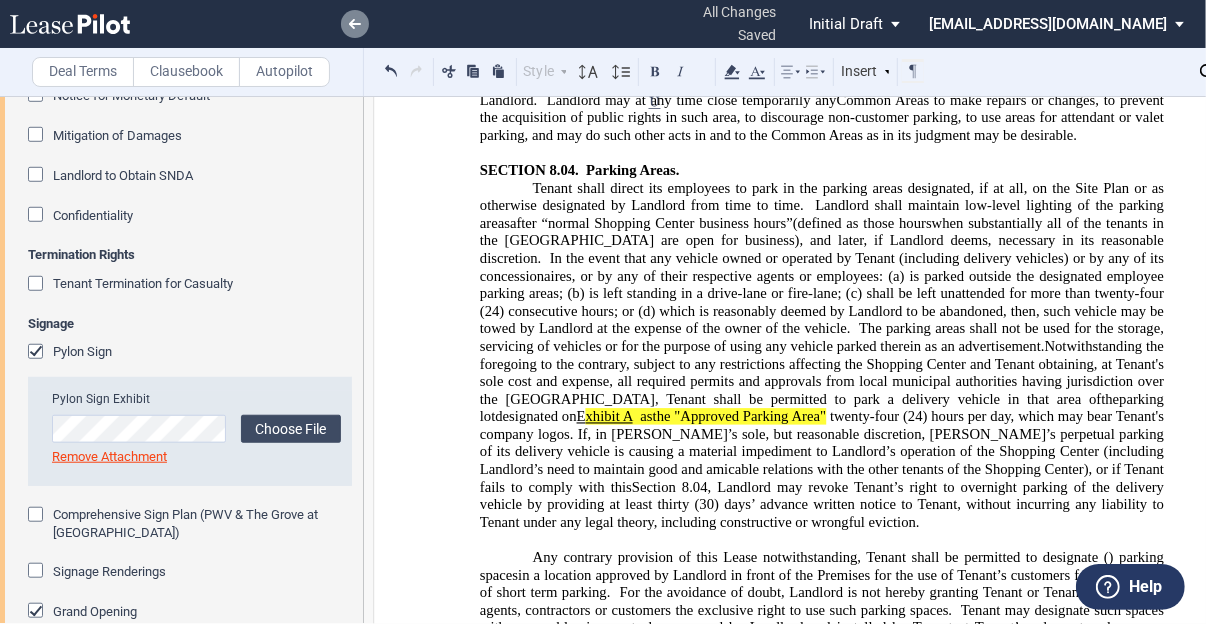 click at bounding box center (355, 24) 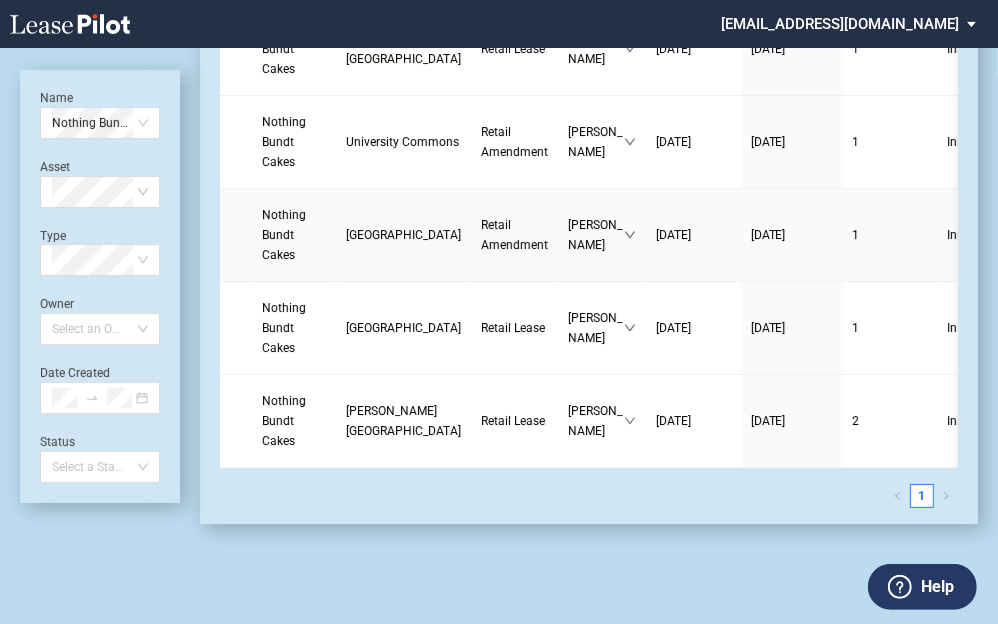 scroll, scrollTop: 187, scrollLeft: 0, axis: vertical 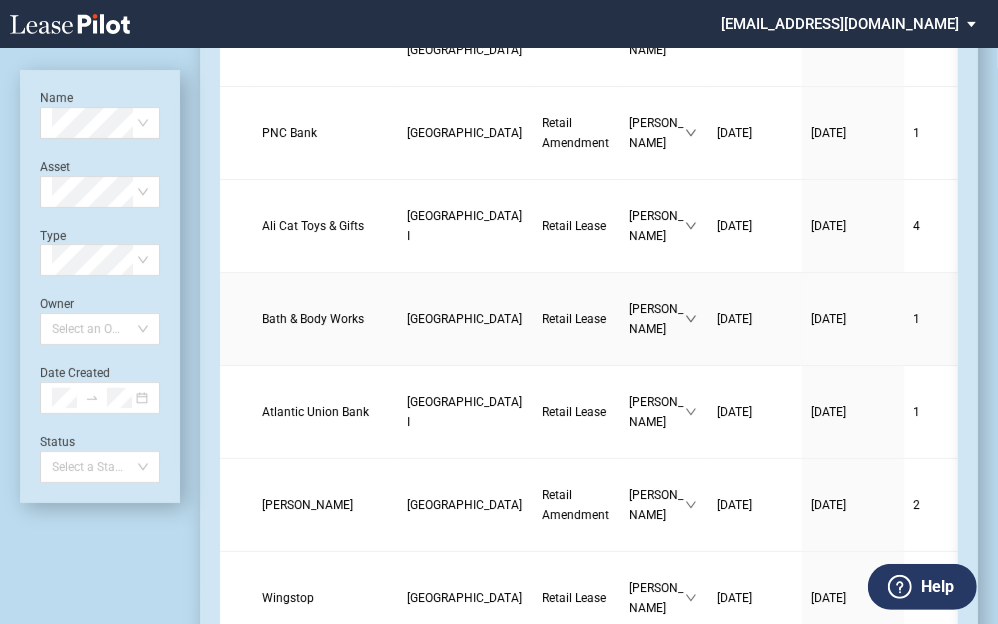 click on "Bath & Body Works" at bounding box center [313, 319] 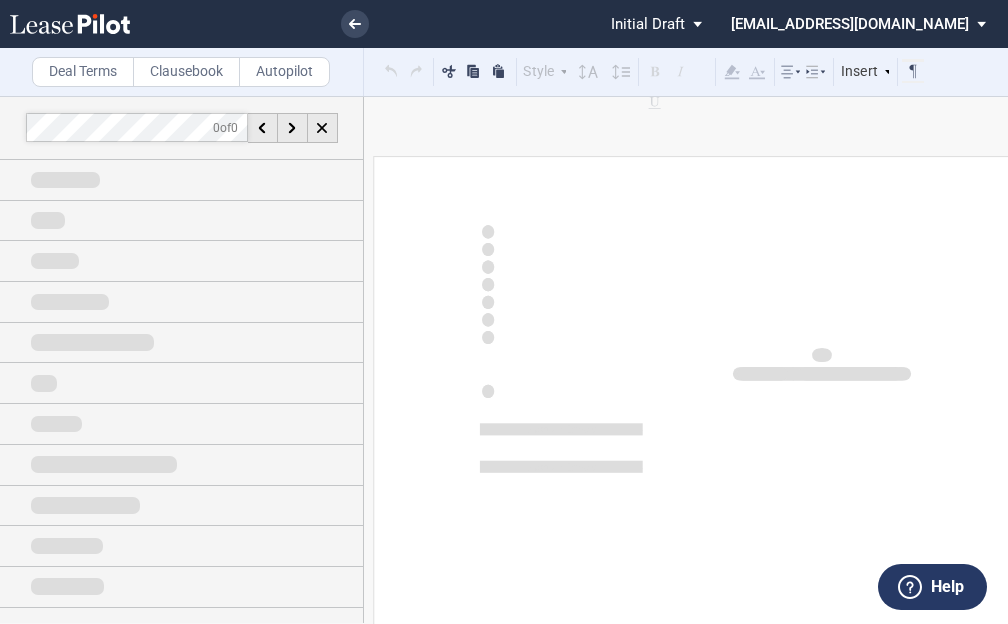 scroll, scrollTop: 0, scrollLeft: 0, axis: both 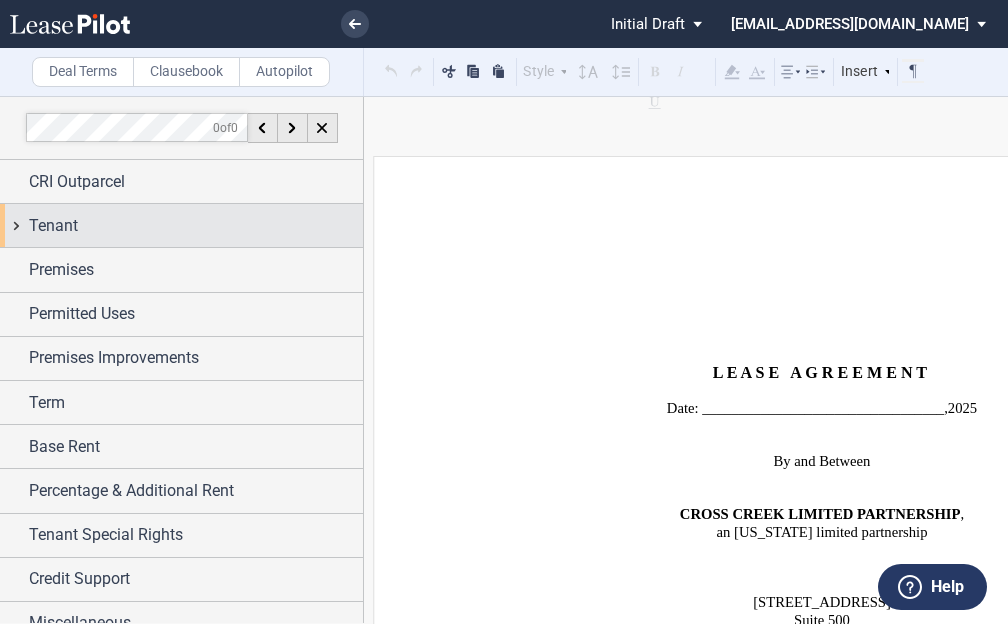 click on "Tenant" at bounding box center [196, 226] 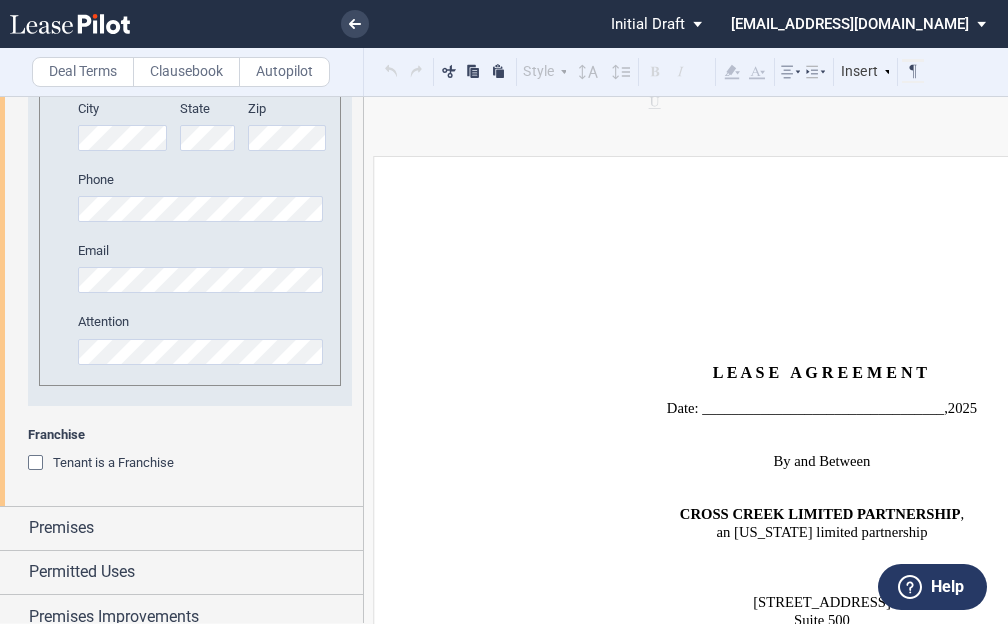scroll, scrollTop: 1520, scrollLeft: 0, axis: vertical 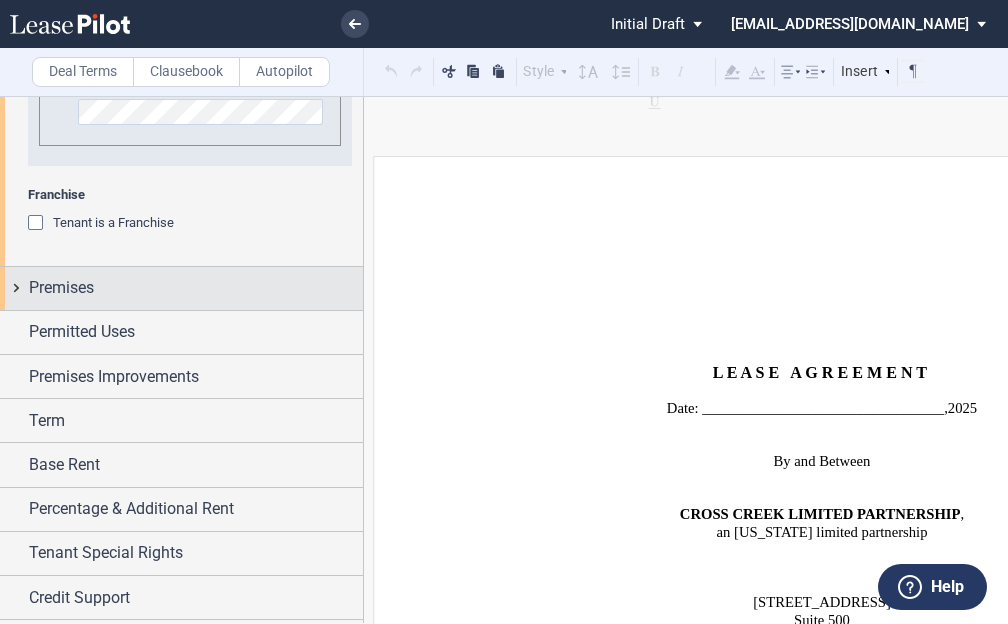 click on "Premises" at bounding box center (196, 288) 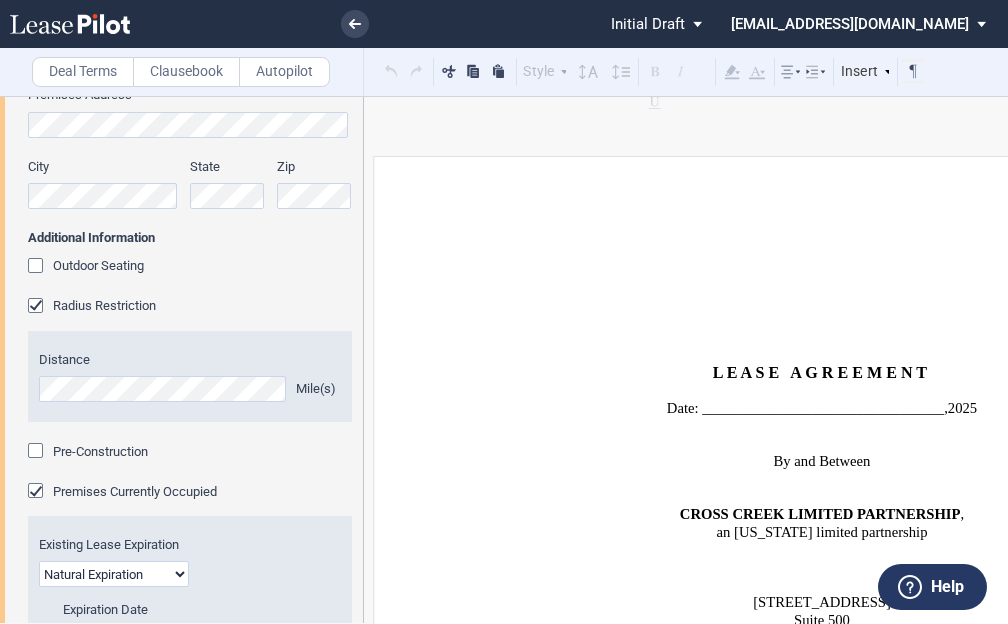 scroll, scrollTop: 2080, scrollLeft: 0, axis: vertical 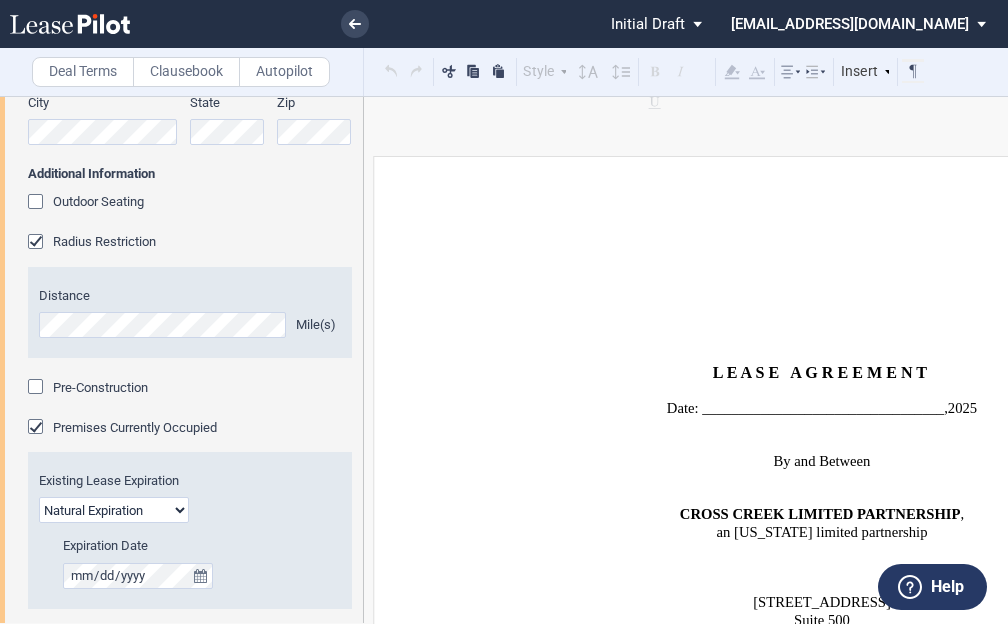 click at bounding box center (38, 244) 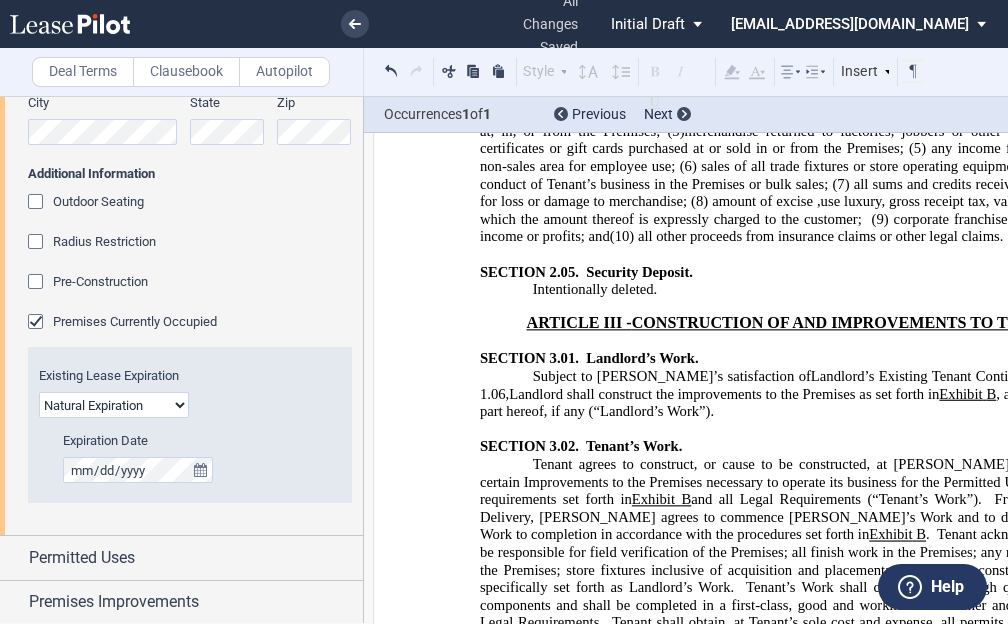 scroll, scrollTop: 6160, scrollLeft: 0, axis: vertical 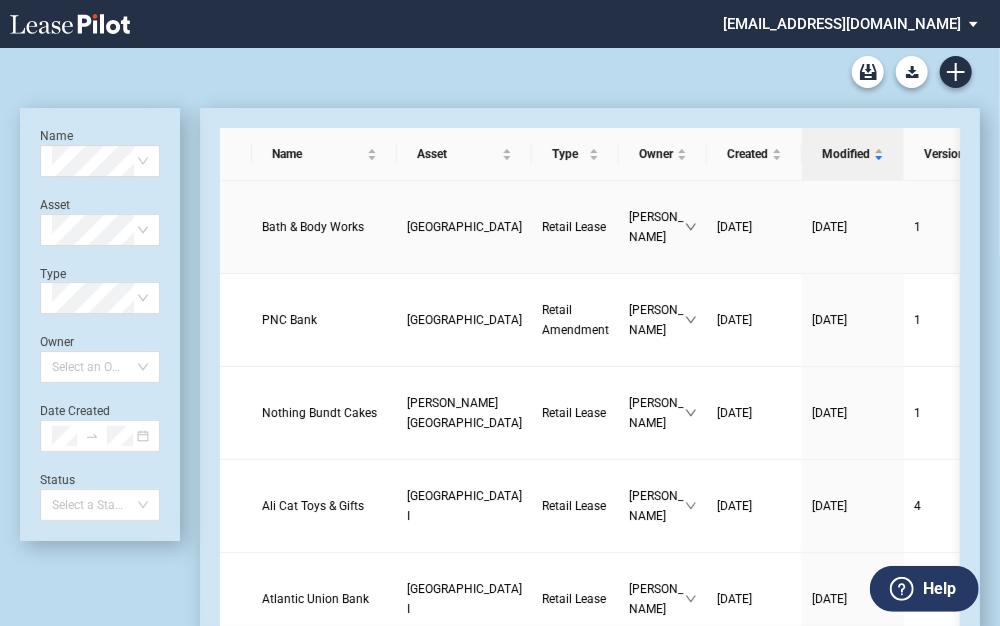 click on "Bath & Body Works" at bounding box center (313, 227) 